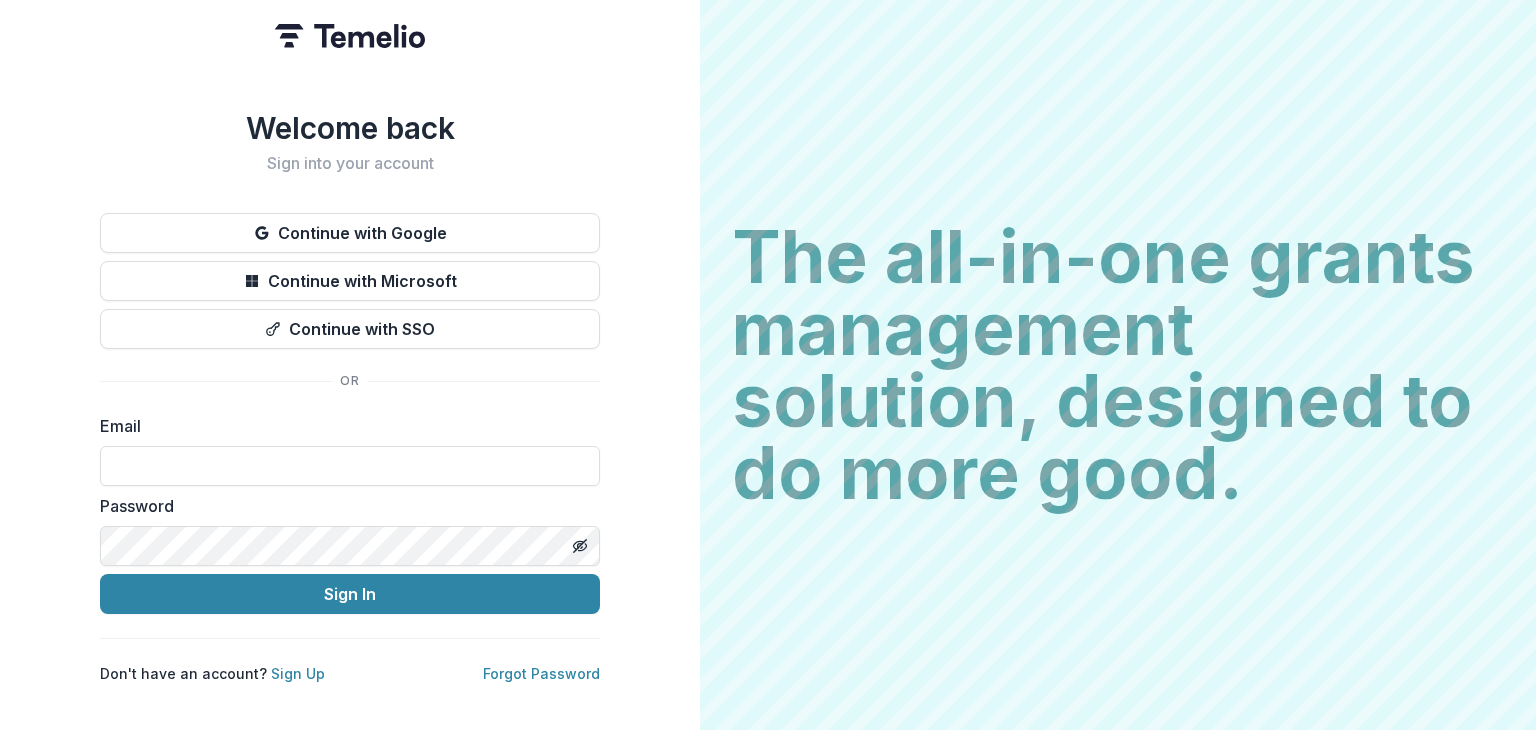 scroll, scrollTop: 0, scrollLeft: 0, axis: both 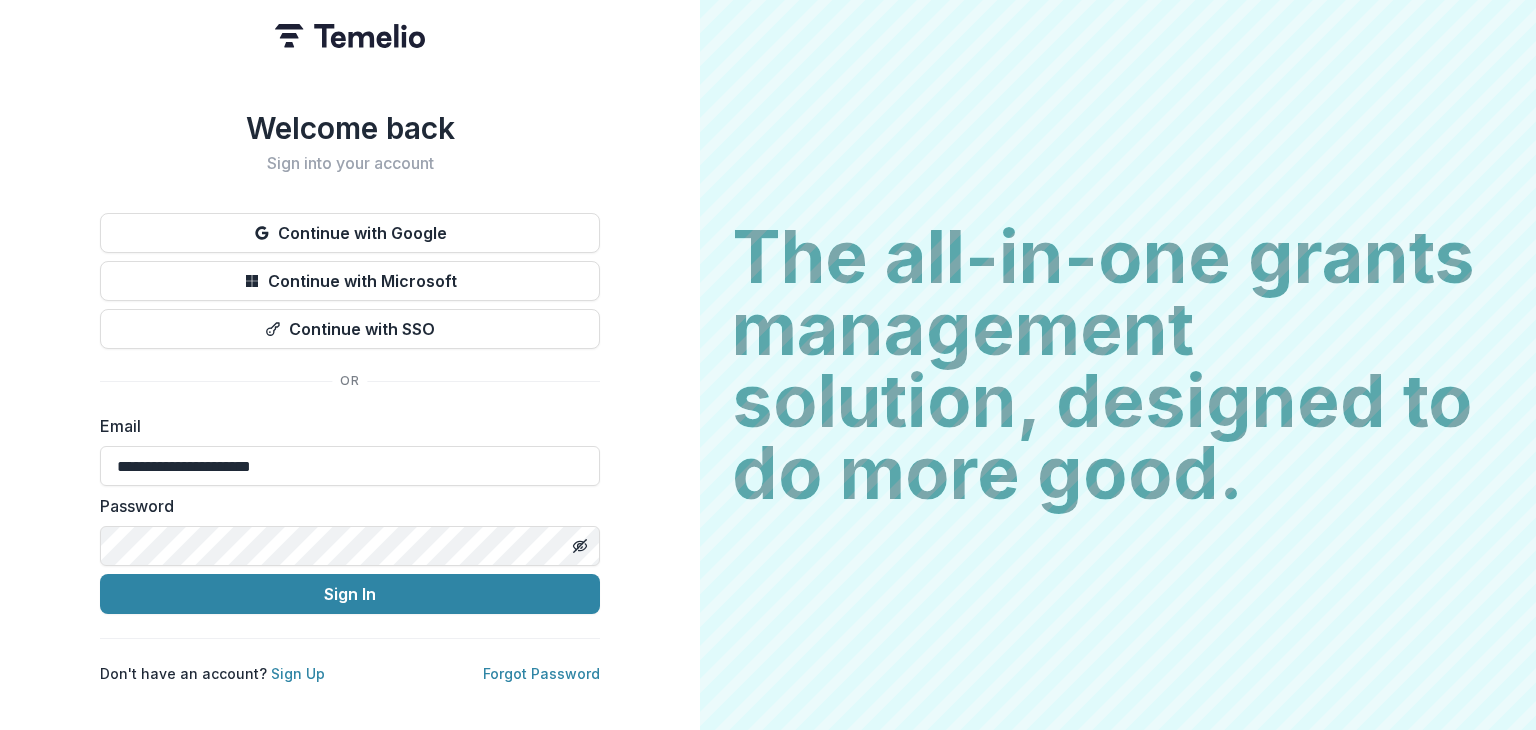 click on "Sign In" at bounding box center (350, 594) 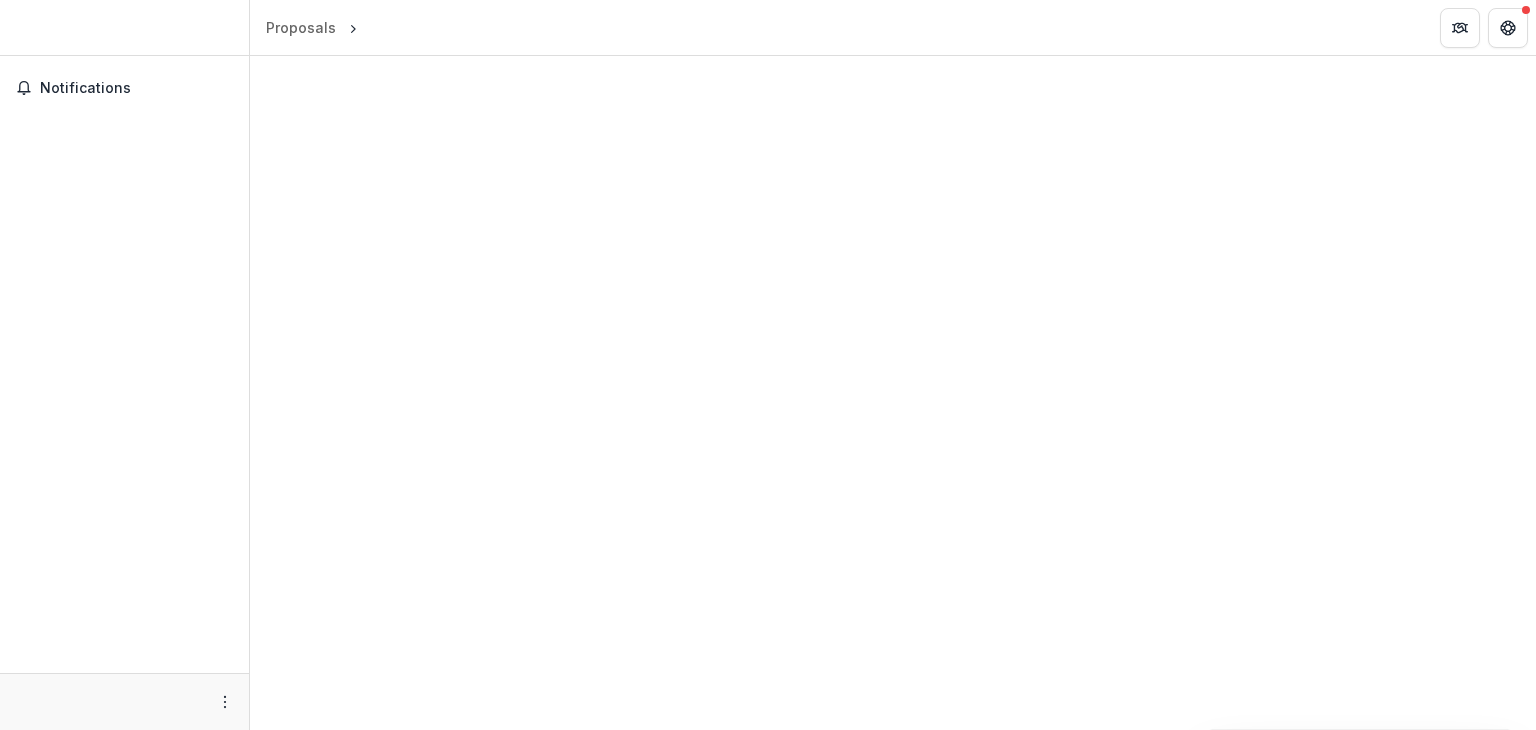scroll, scrollTop: 0, scrollLeft: 0, axis: both 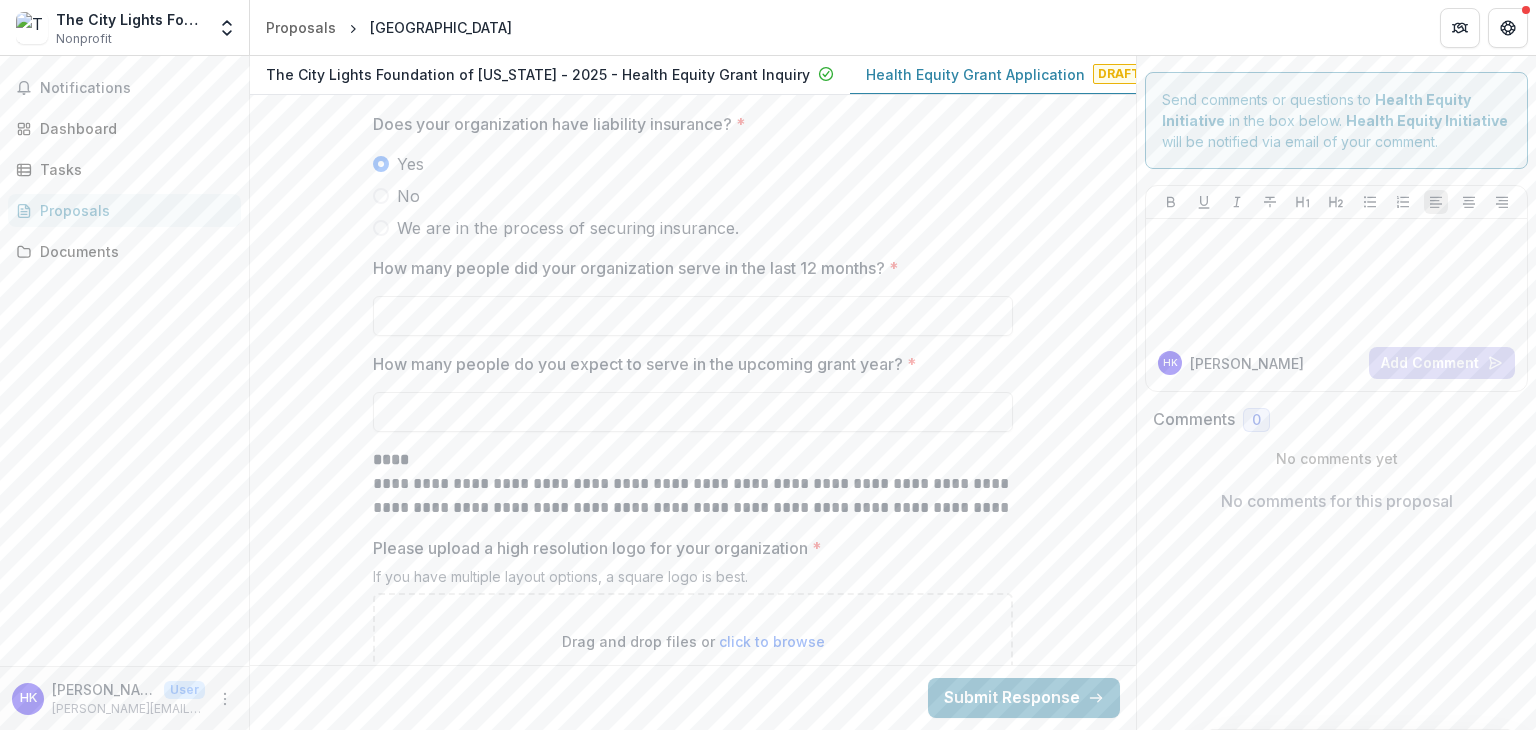 click on "How many people did your organization serve in the last 12 months?  *" at bounding box center (693, 316) 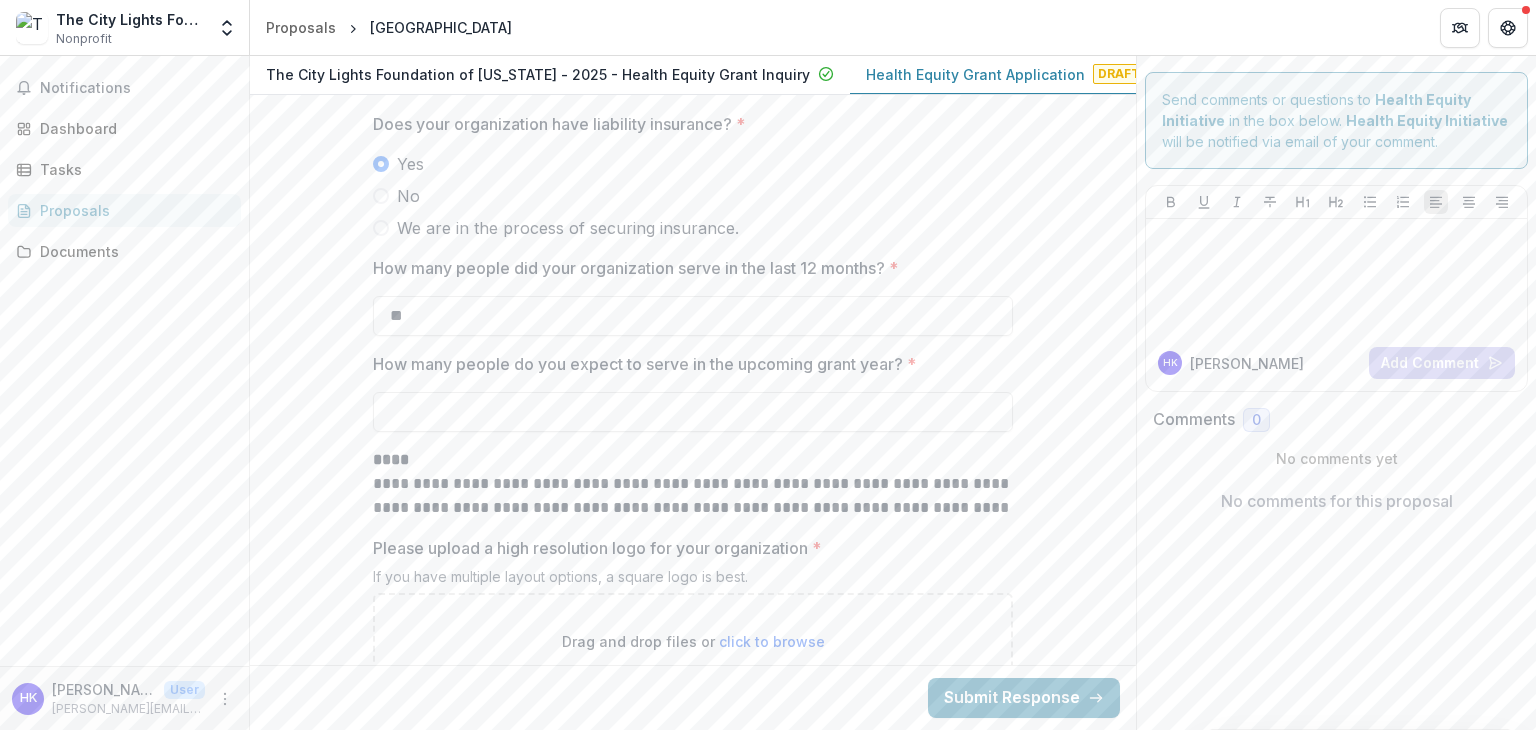 type on "*" 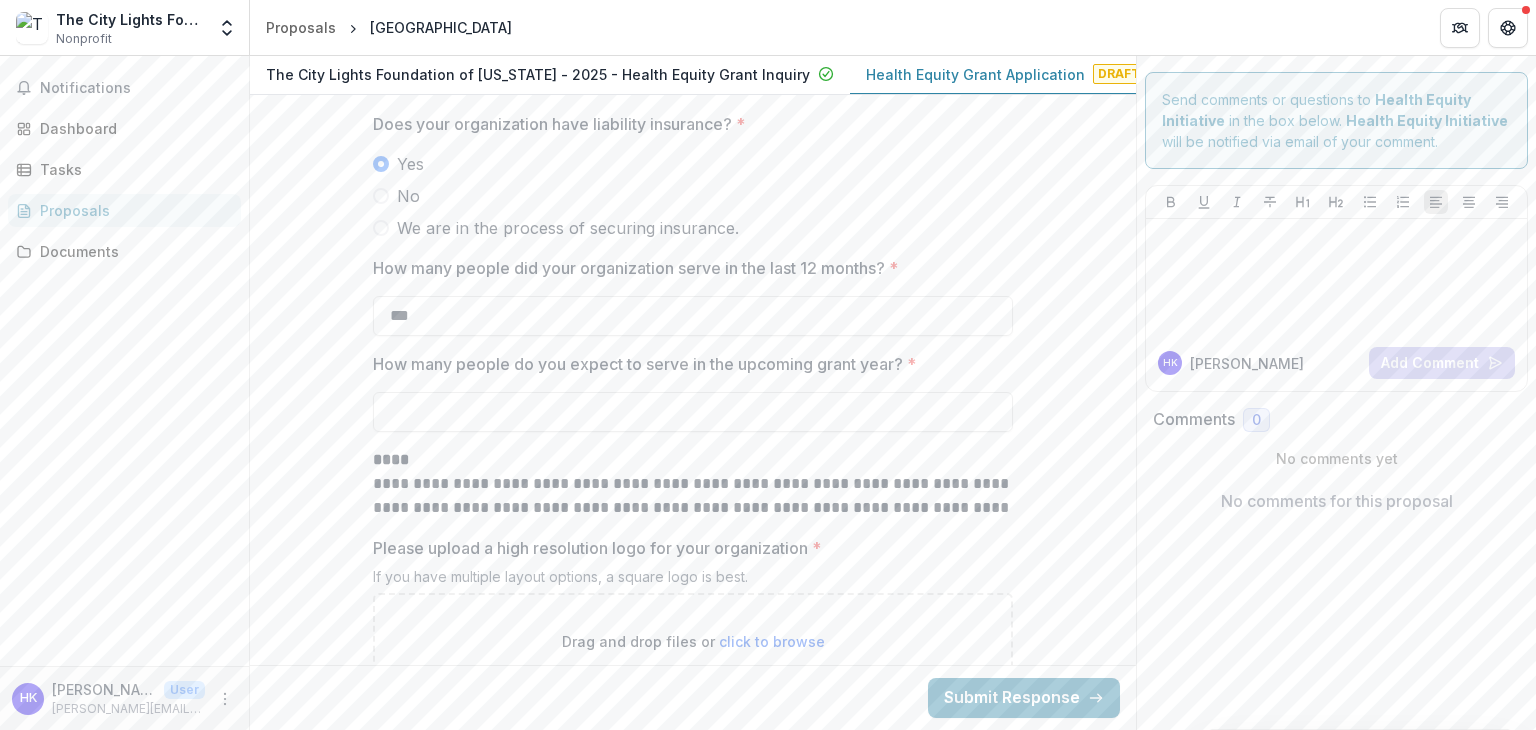 click on "How many people do you expect to serve in the upcoming grant year? *" at bounding box center [693, 412] 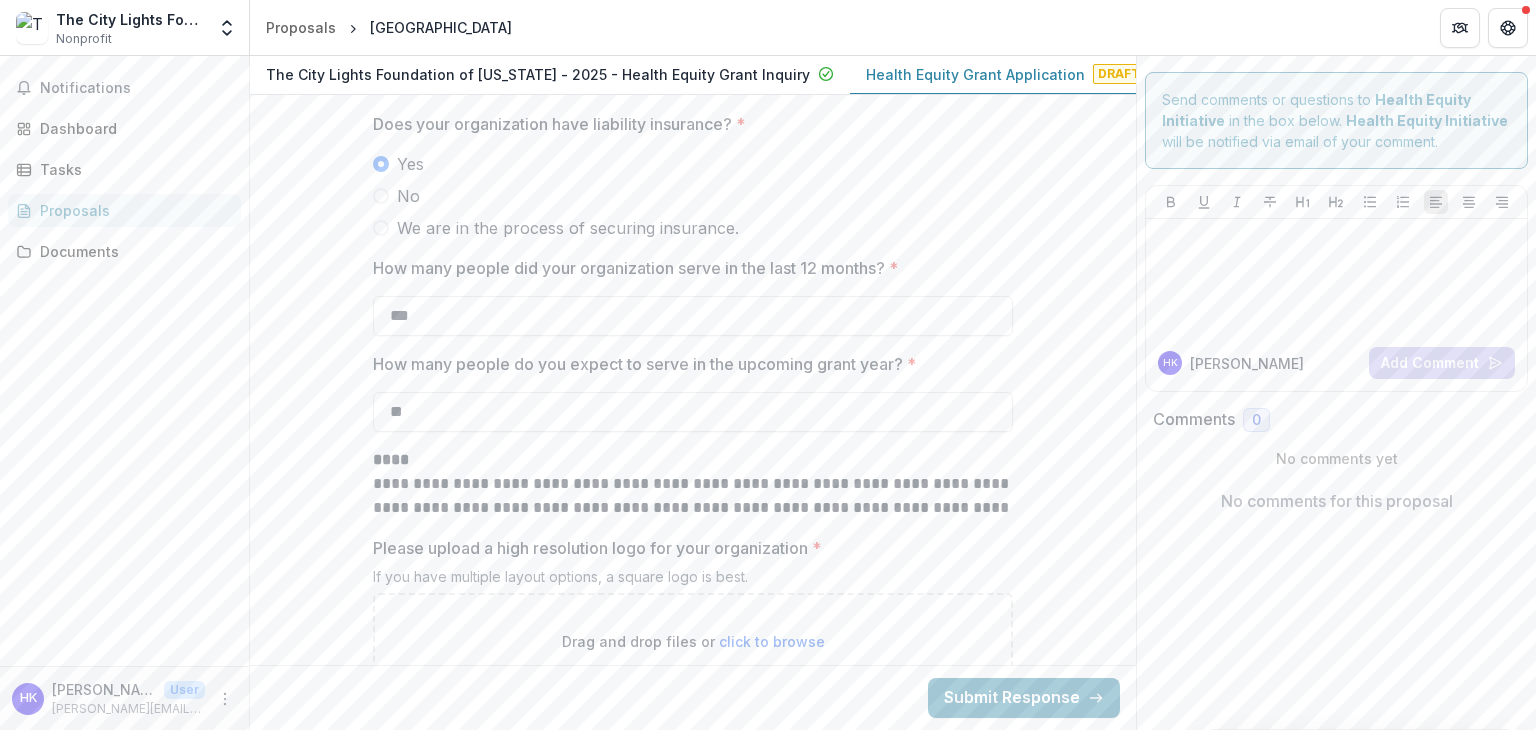 type on "*" 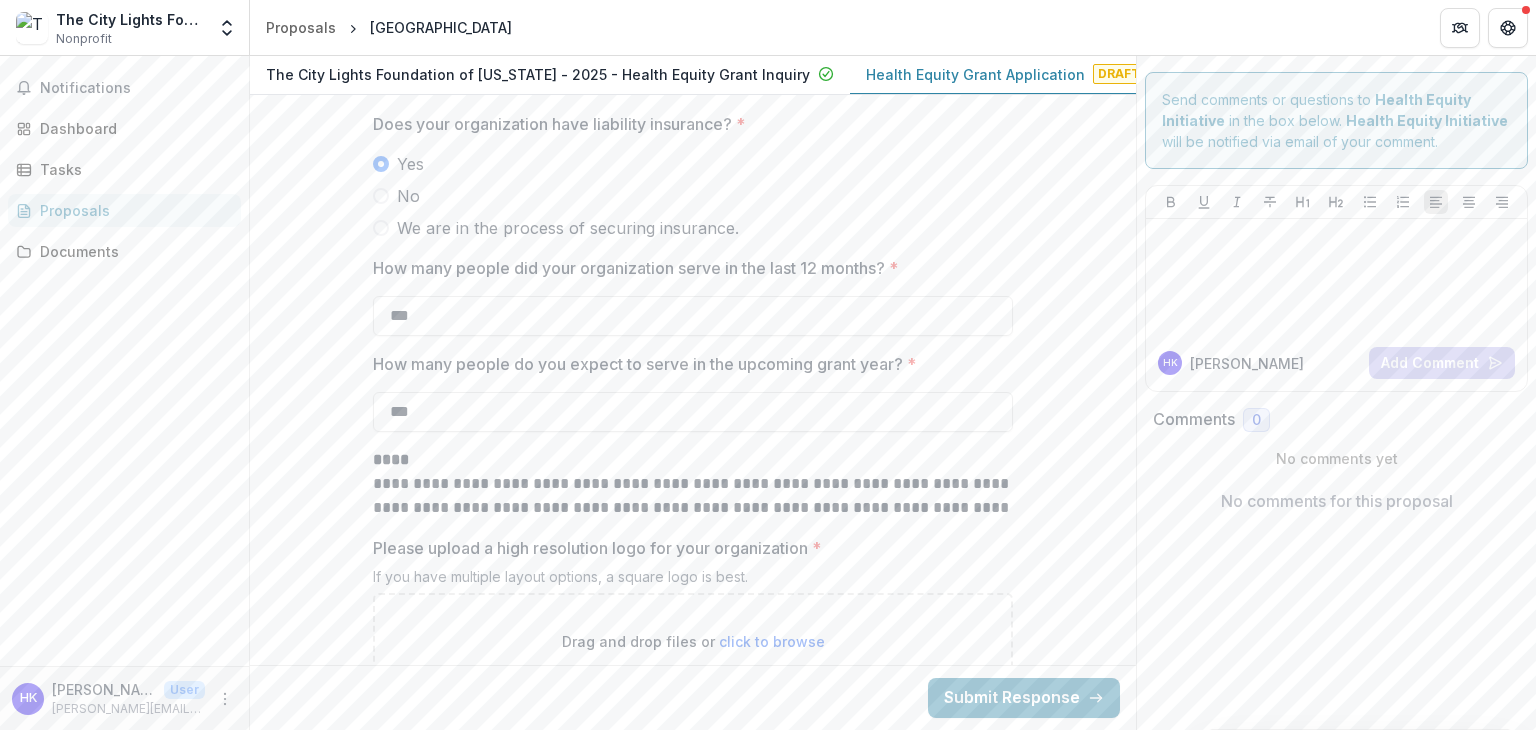 type on "***" 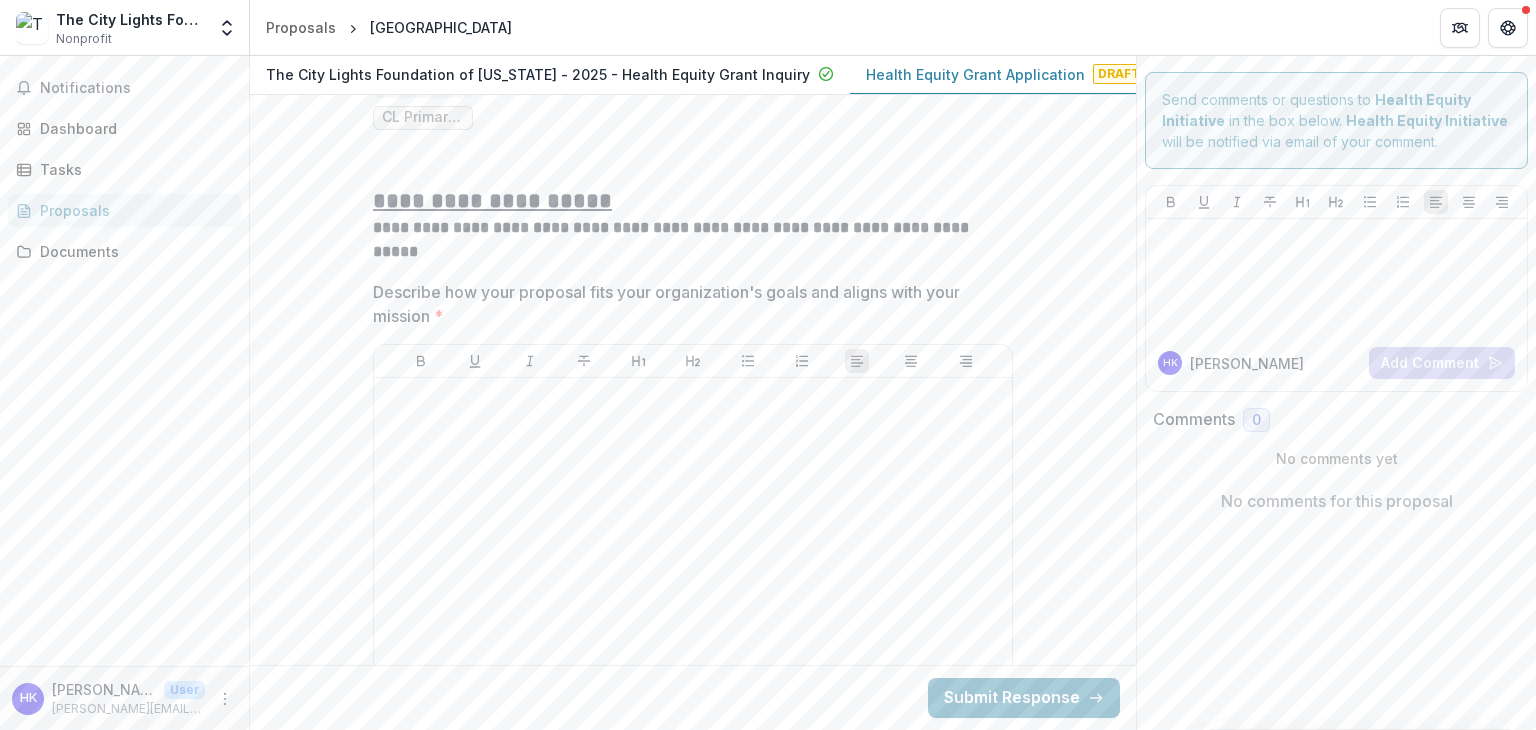 scroll, scrollTop: 4907, scrollLeft: 0, axis: vertical 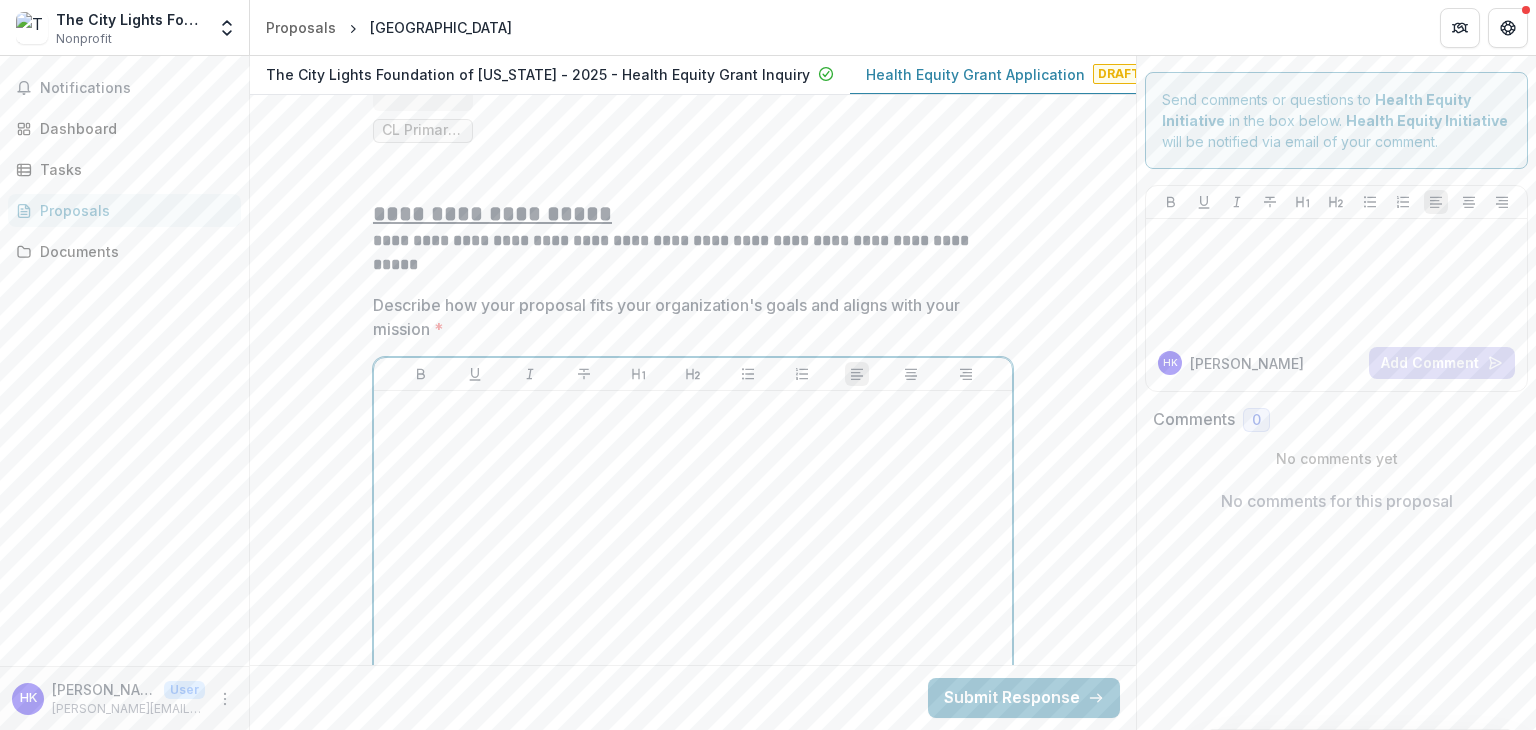 click at bounding box center (693, 549) 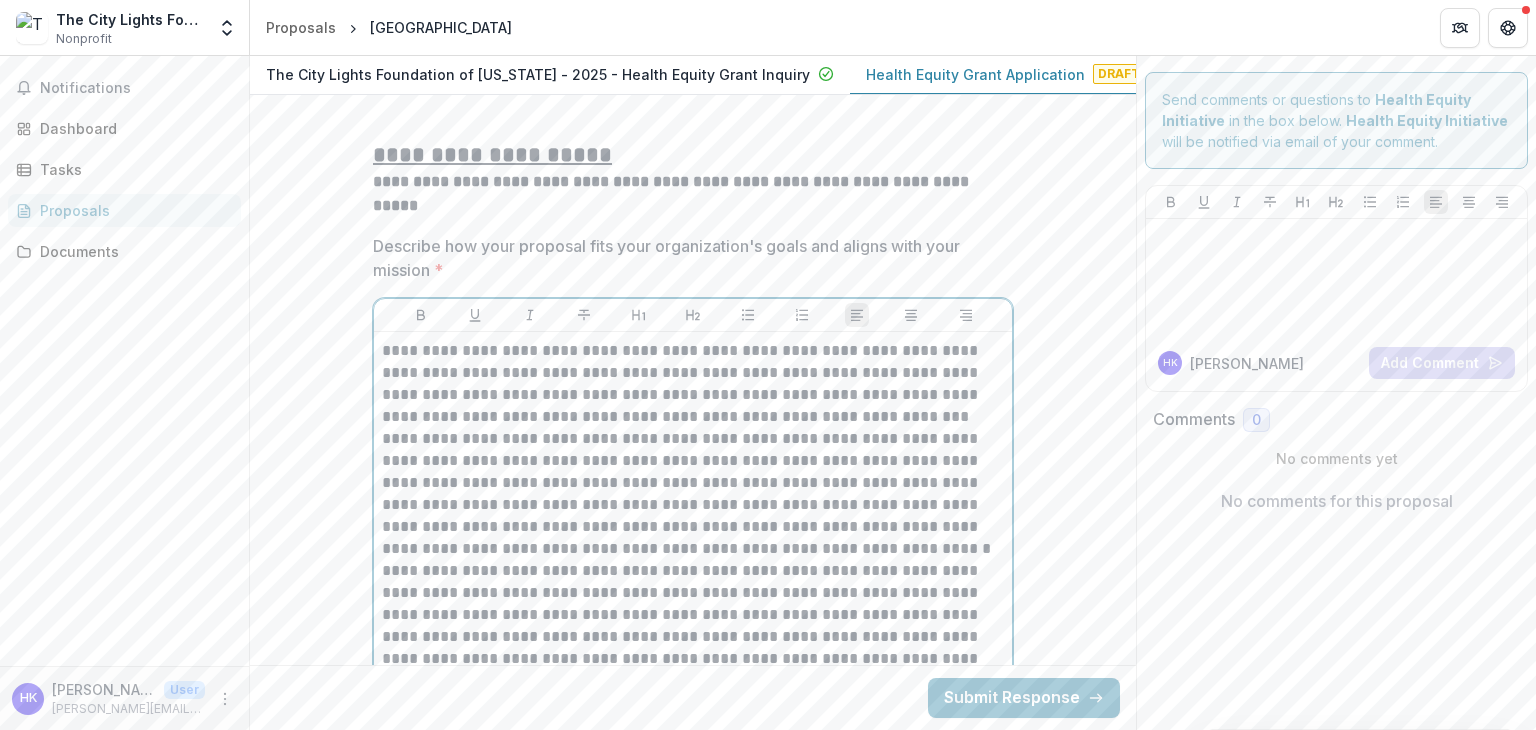 scroll, scrollTop: 4985, scrollLeft: 0, axis: vertical 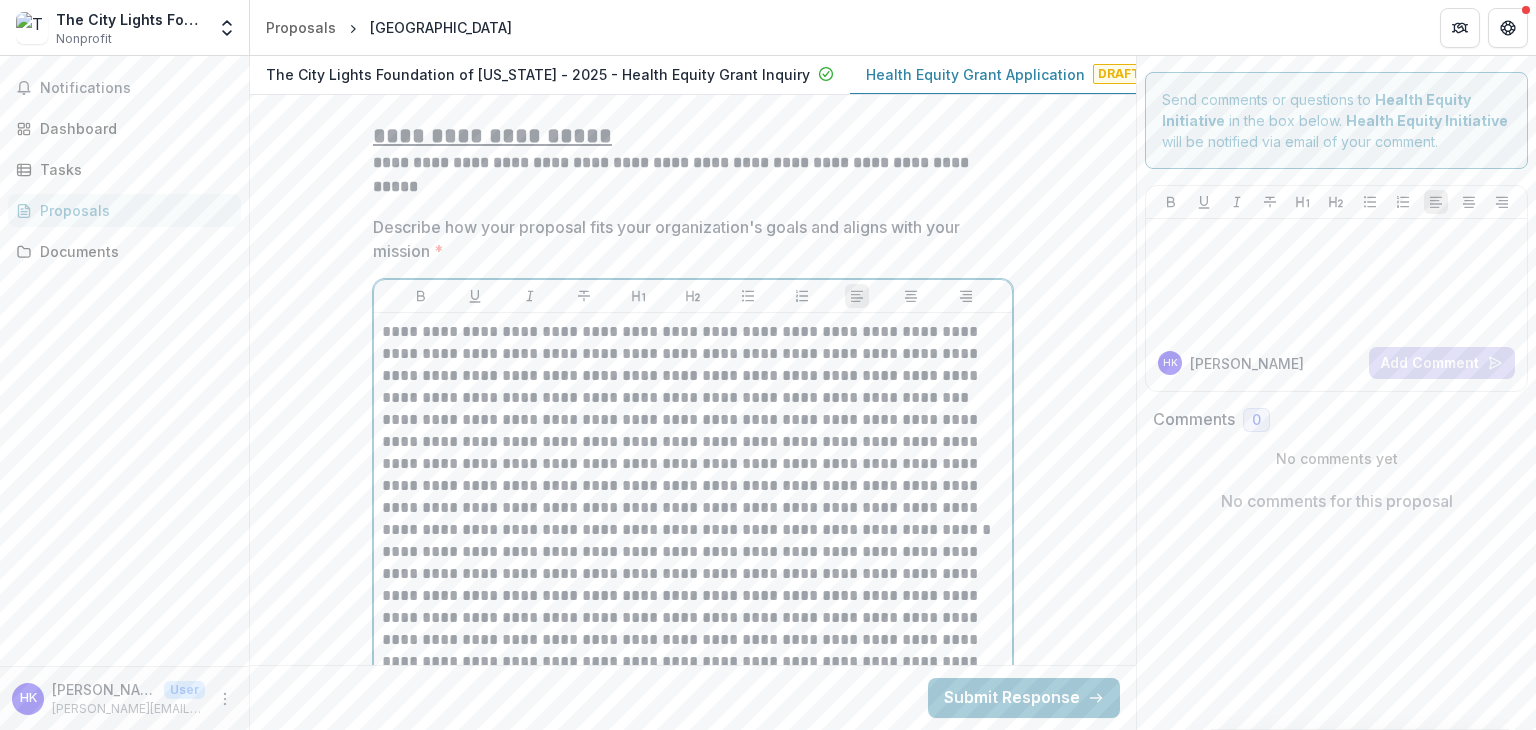 click on "**********" at bounding box center (693, 365) 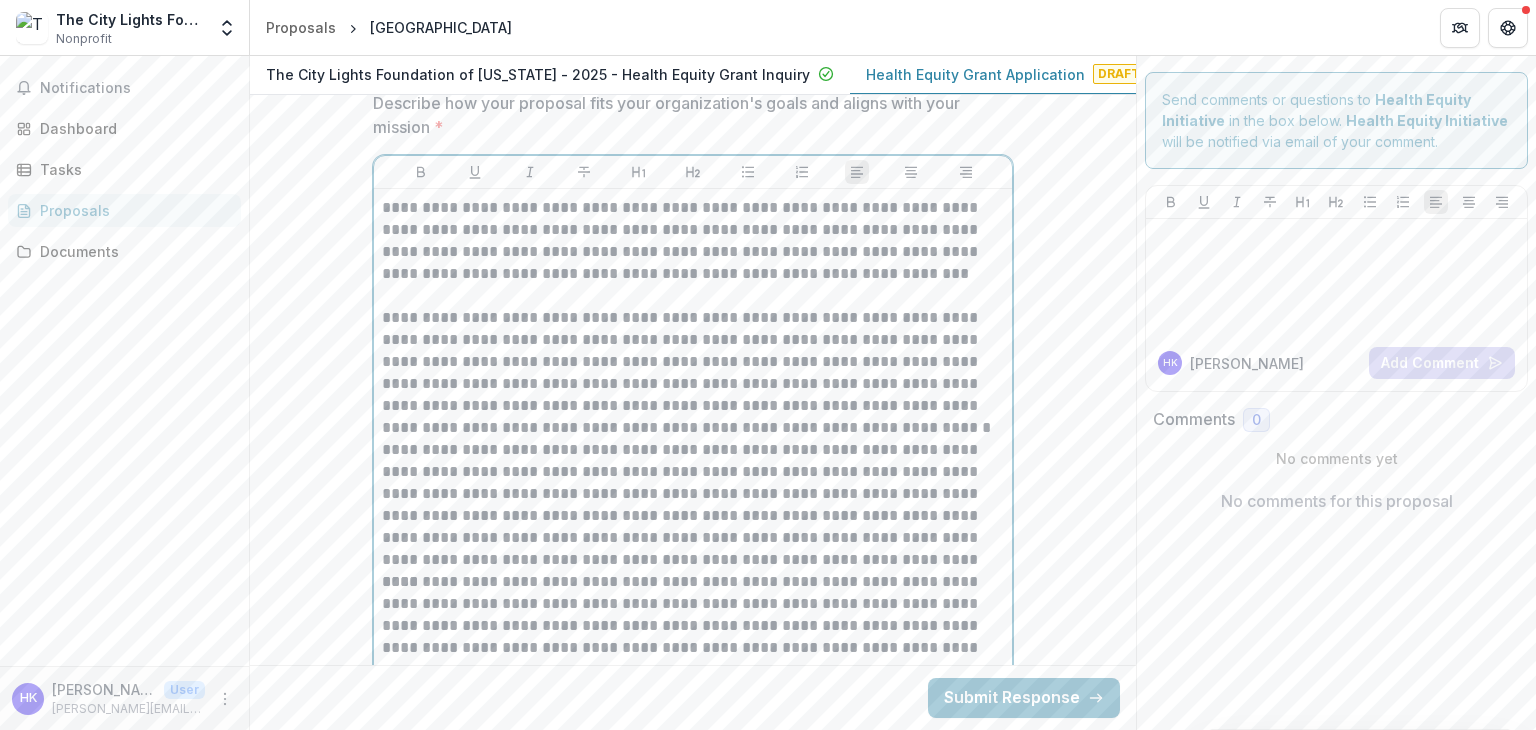 scroll, scrollTop: 5127, scrollLeft: 0, axis: vertical 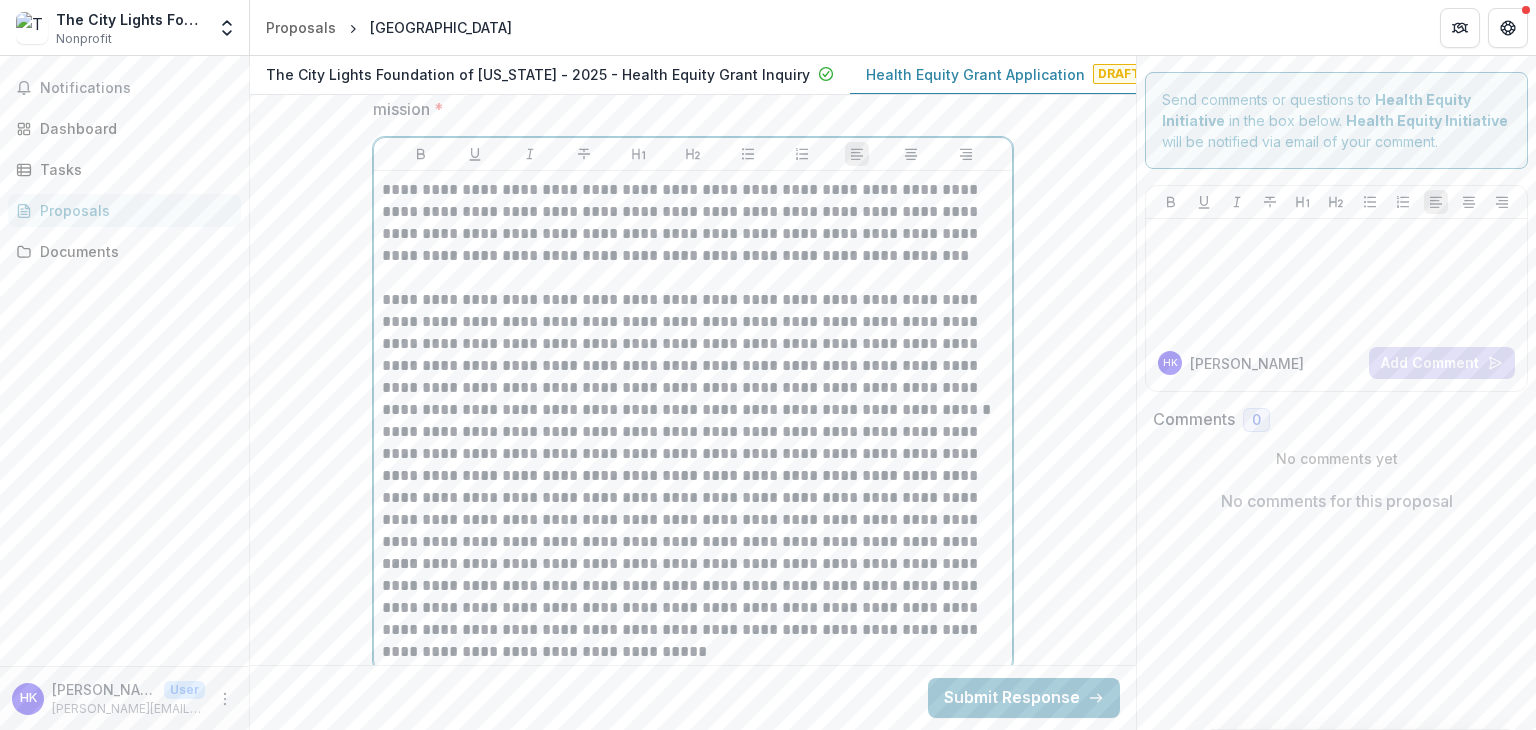 click on "**********" at bounding box center (693, 355) 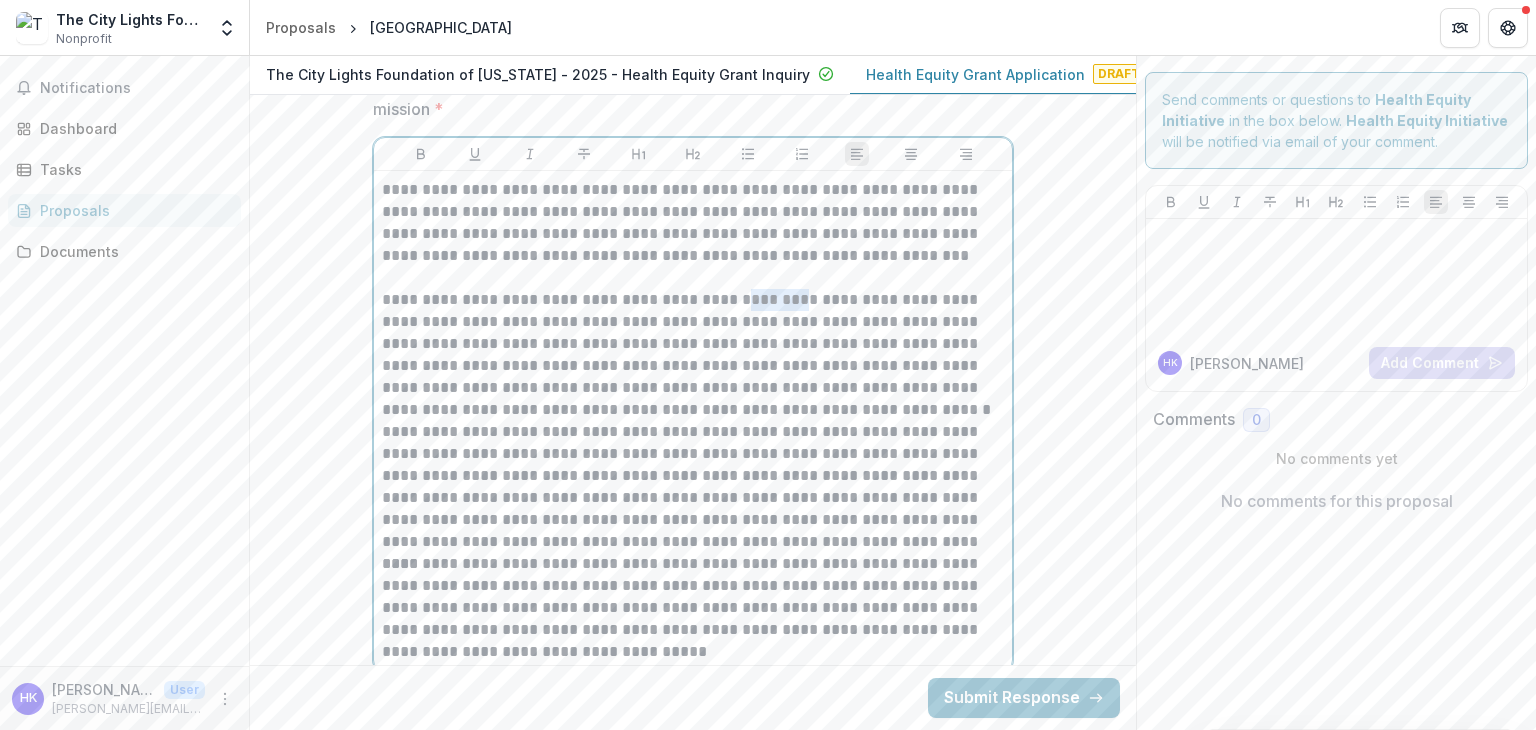 click on "**********" at bounding box center [693, 355] 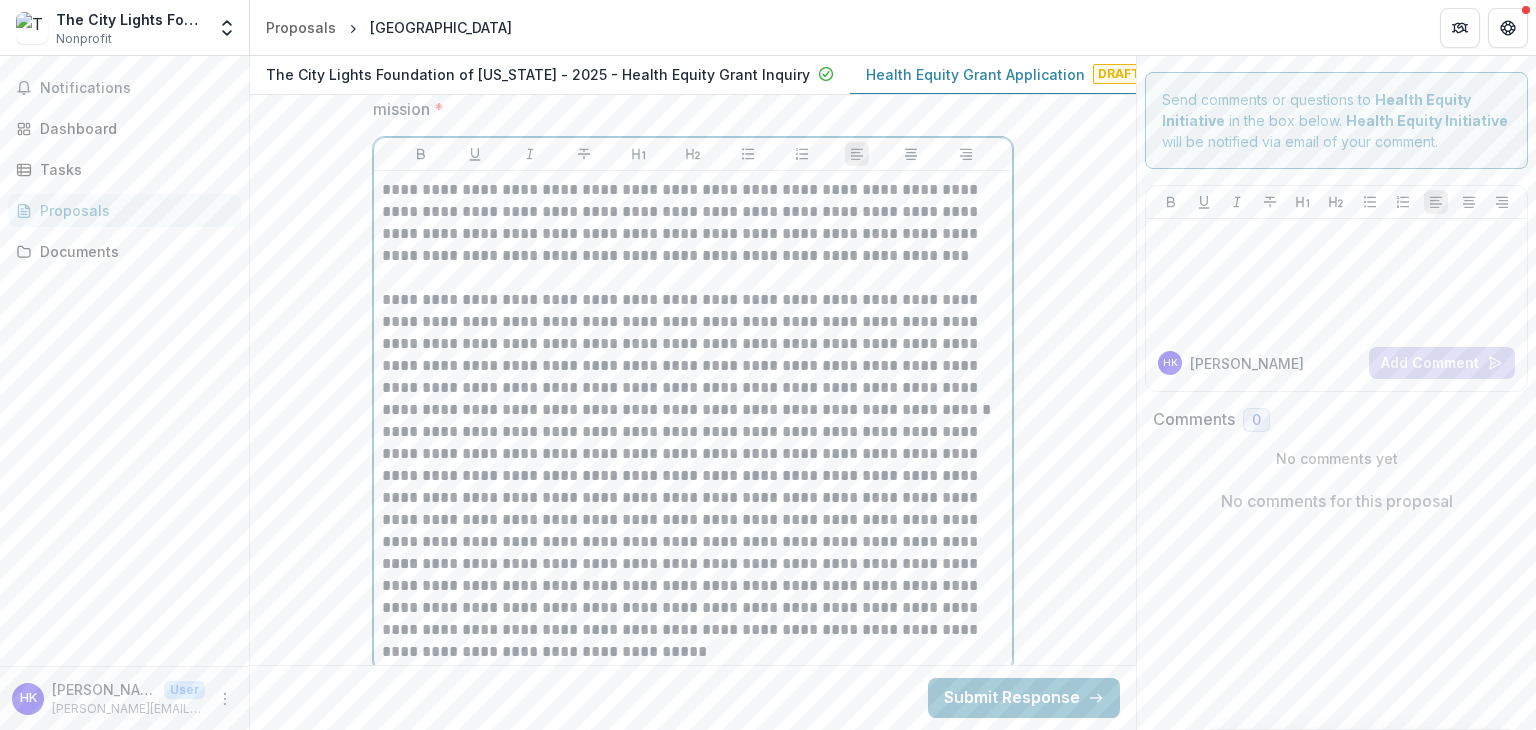 click on "**********" at bounding box center [693, 355] 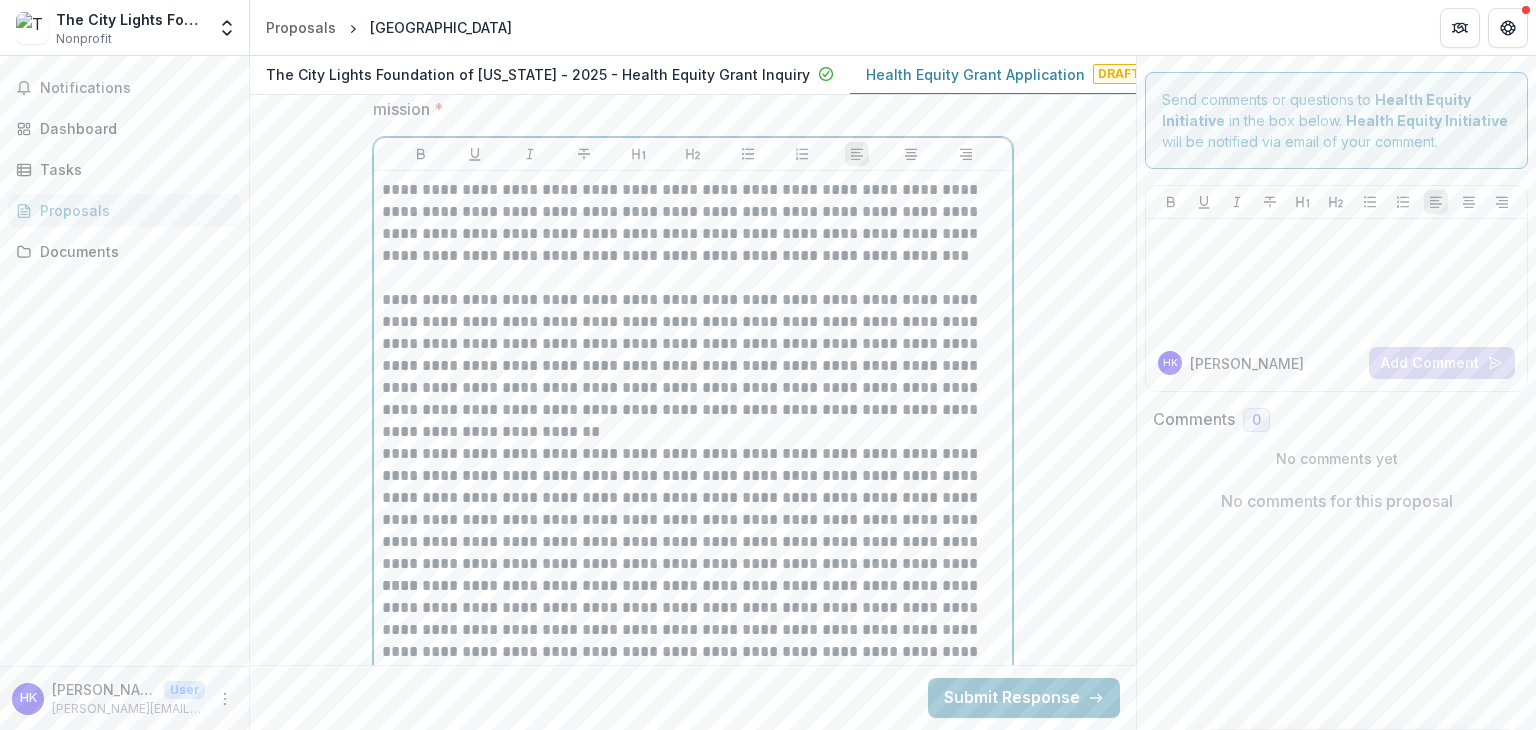 click on "**********" at bounding box center (693, 366) 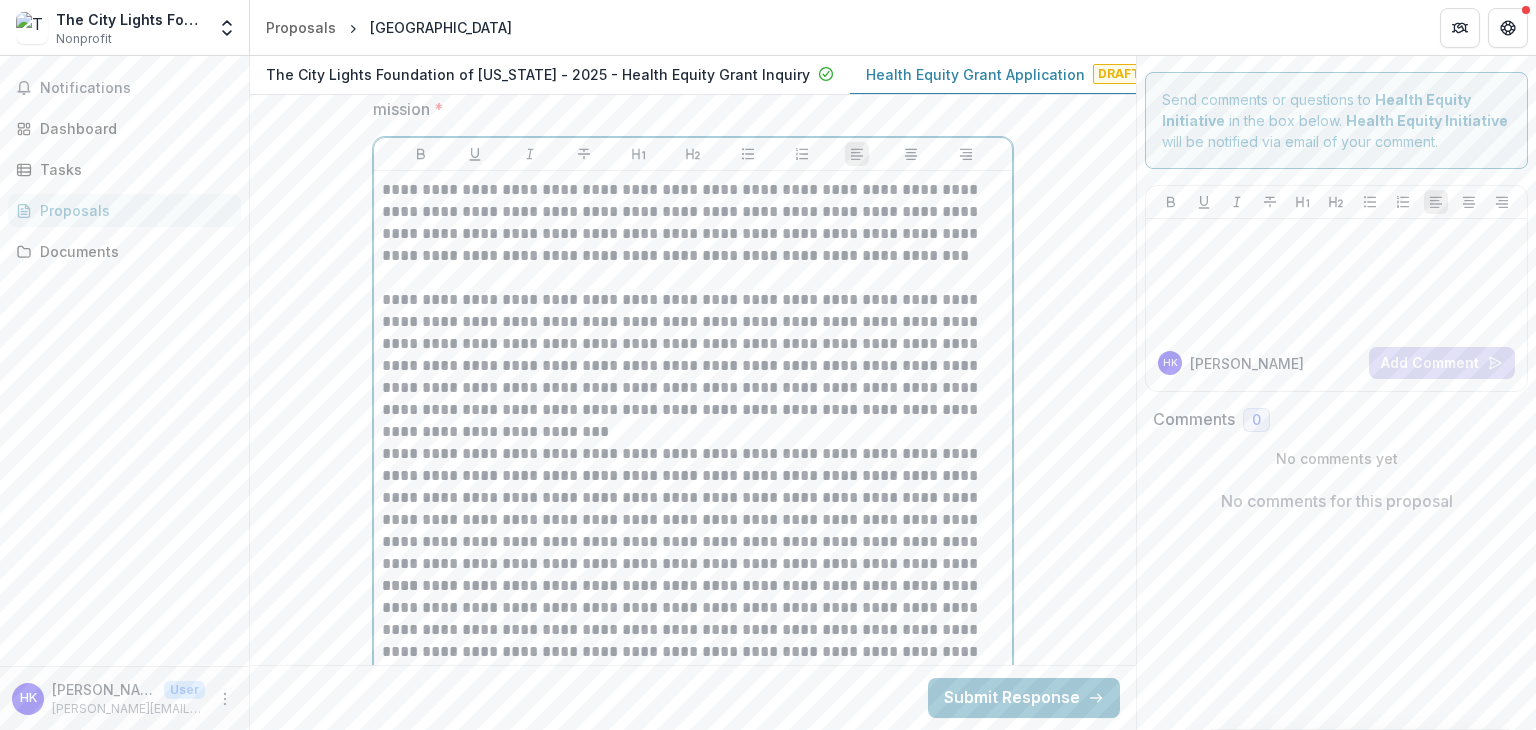 click on "**********" at bounding box center [693, 366] 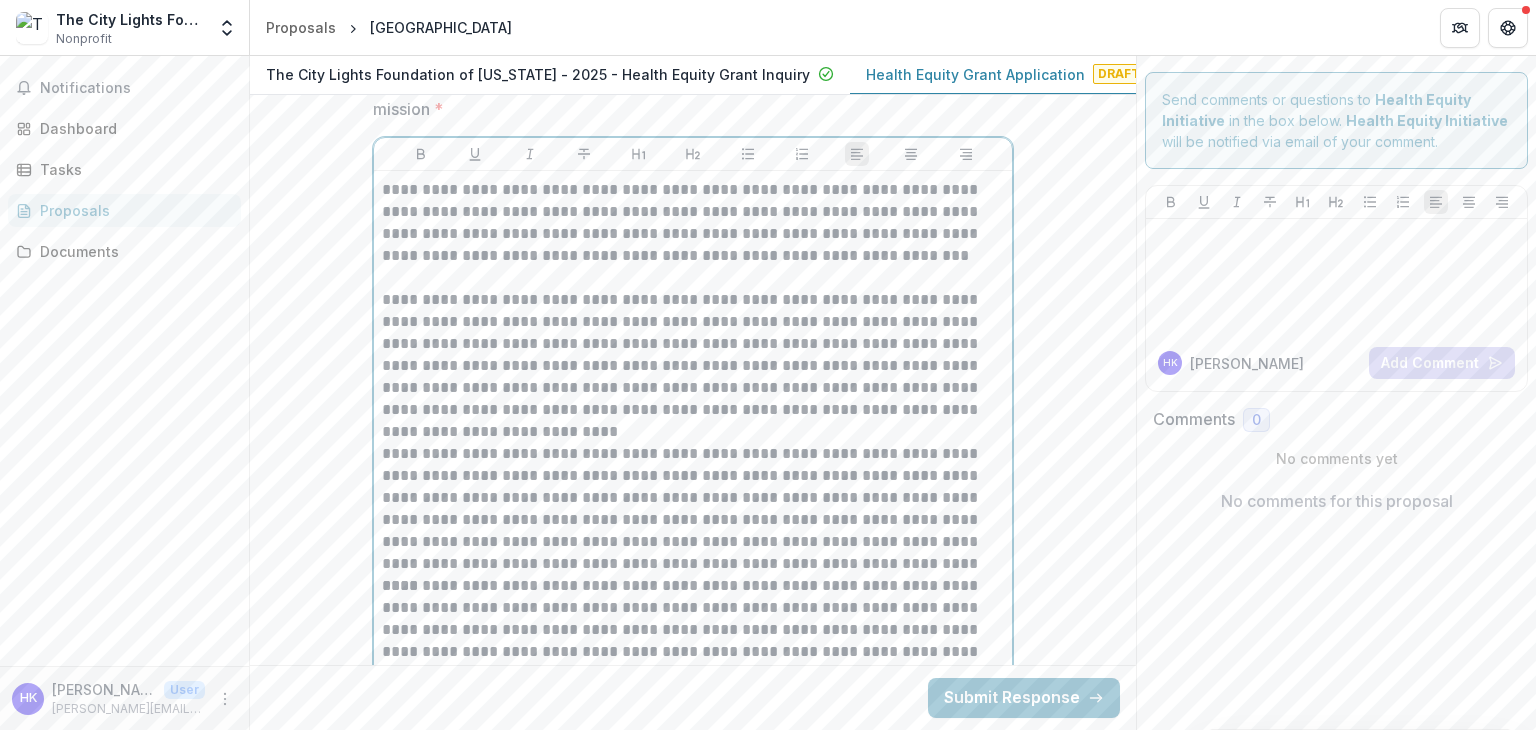 click on "**********" at bounding box center (693, 366) 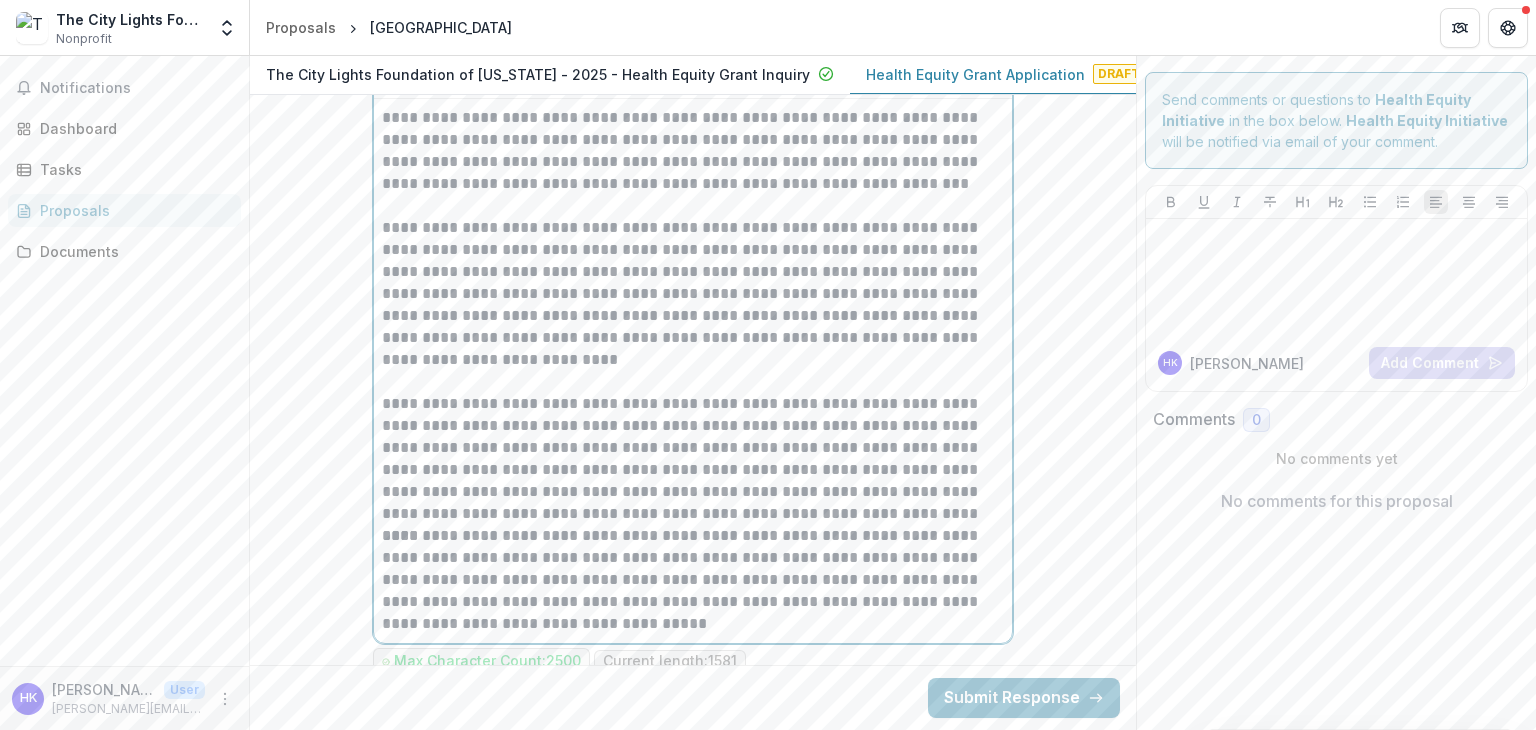 scroll, scrollTop: 5199, scrollLeft: 0, axis: vertical 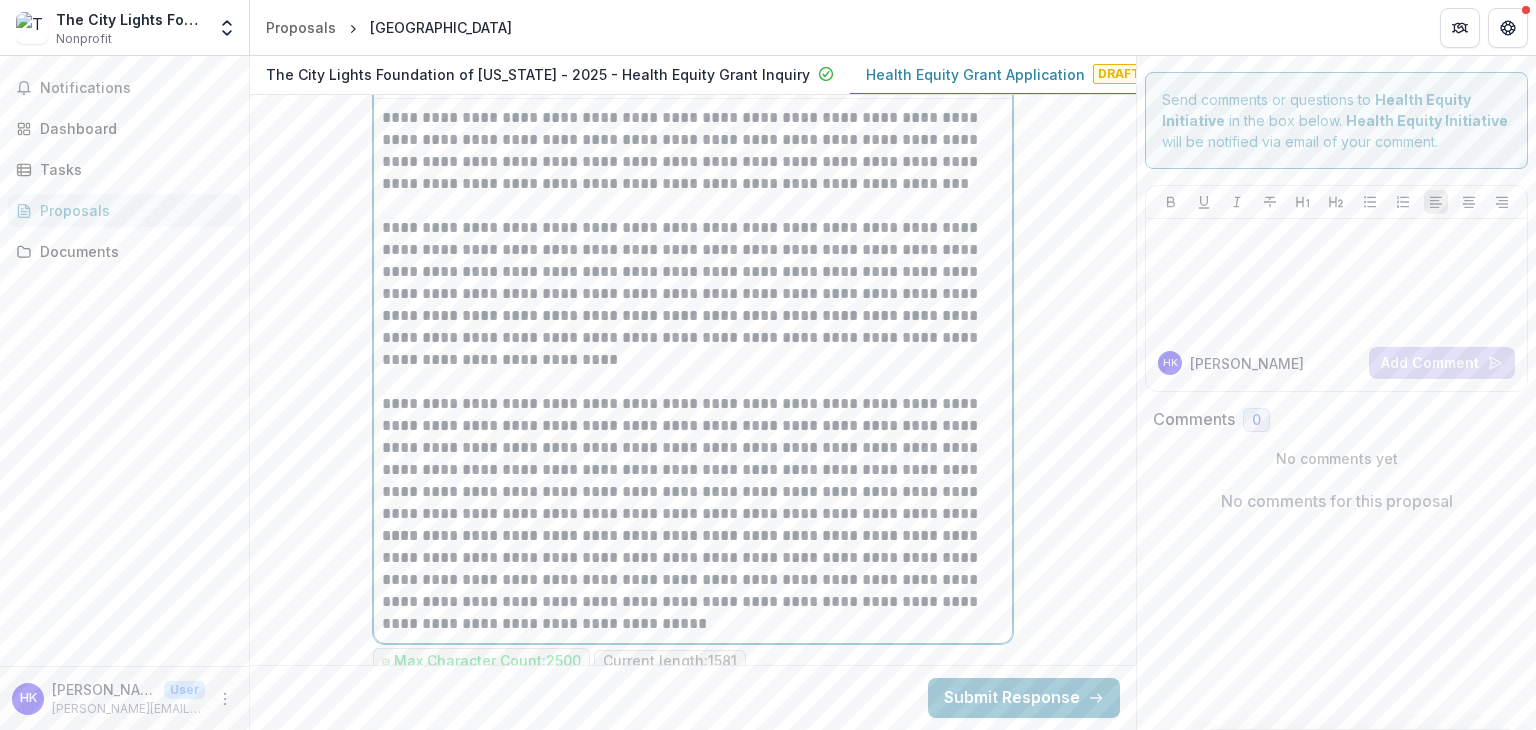 click on "**********" at bounding box center [693, 294] 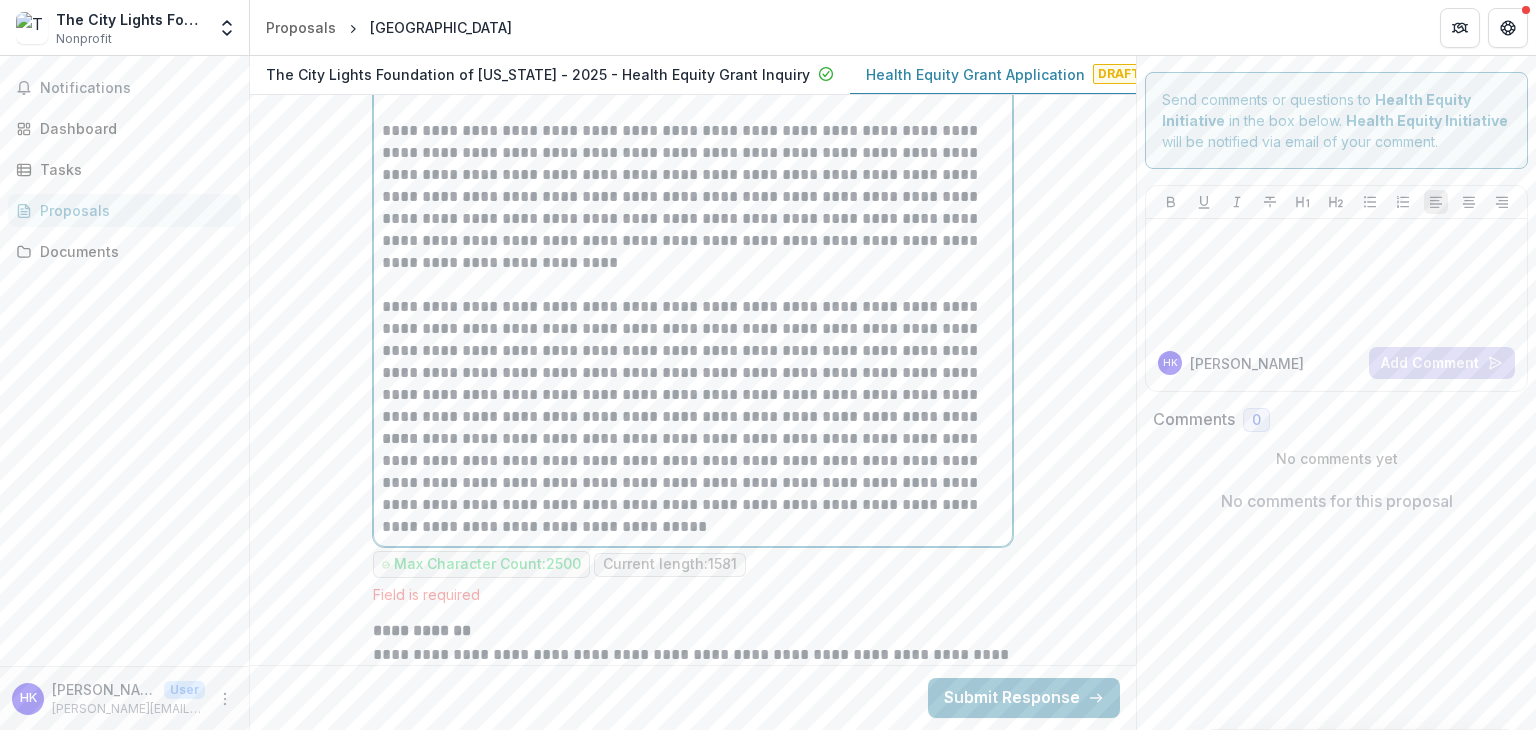 scroll, scrollTop: 5290, scrollLeft: 0, axis: vertical 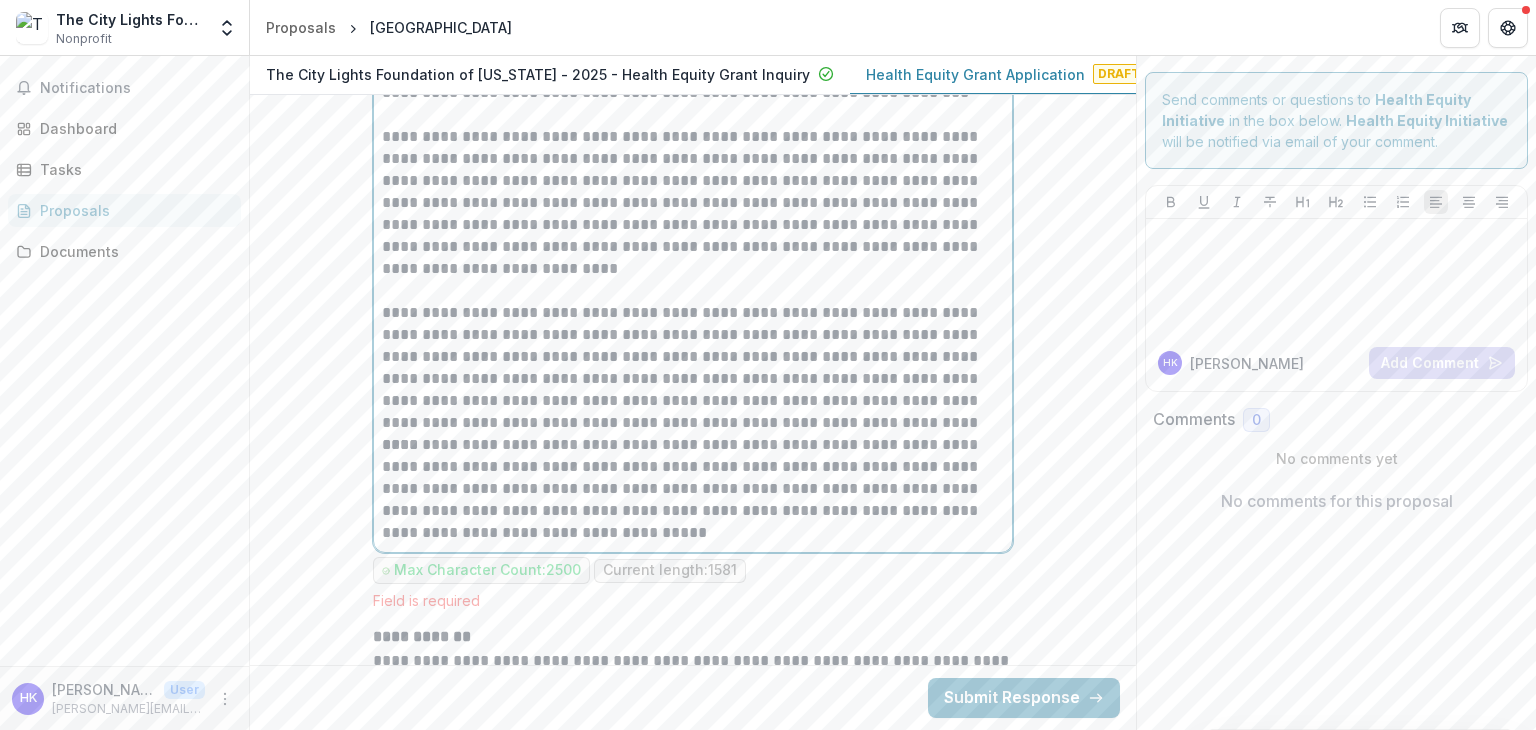 click on "**********" at bounding box center [693, 368] 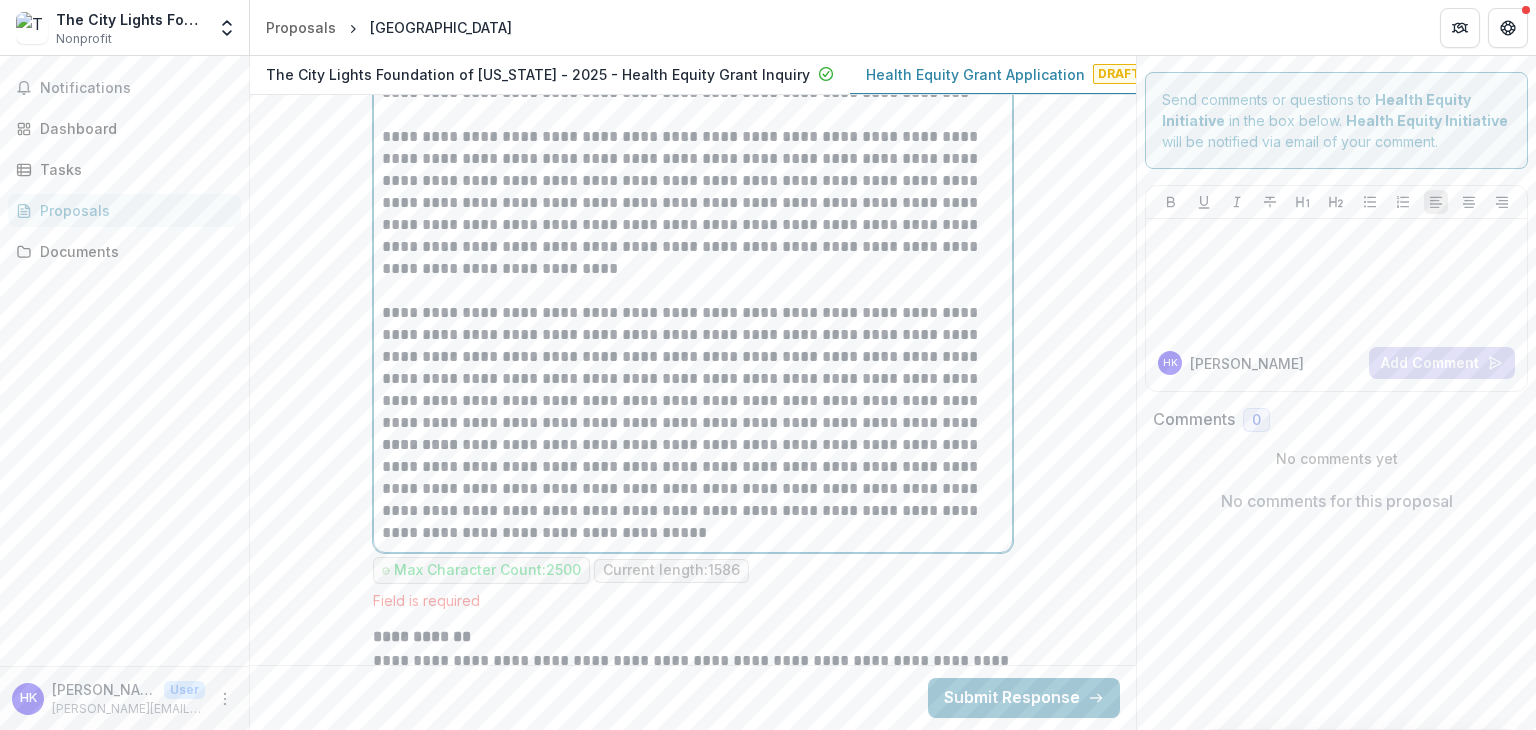 click on "**********" at bounding box center (693, 368) 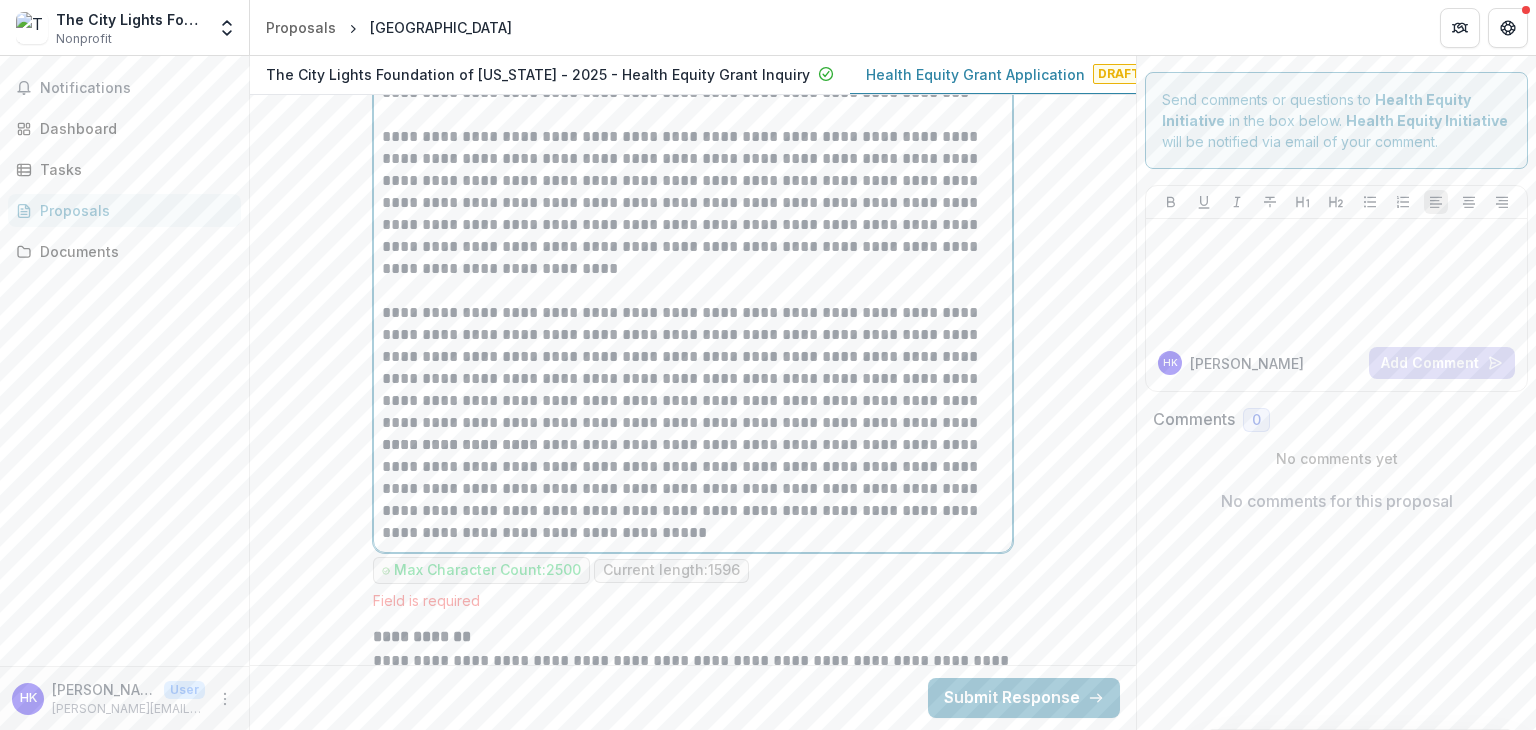 click on "**********" at bounding box center [693, 368] 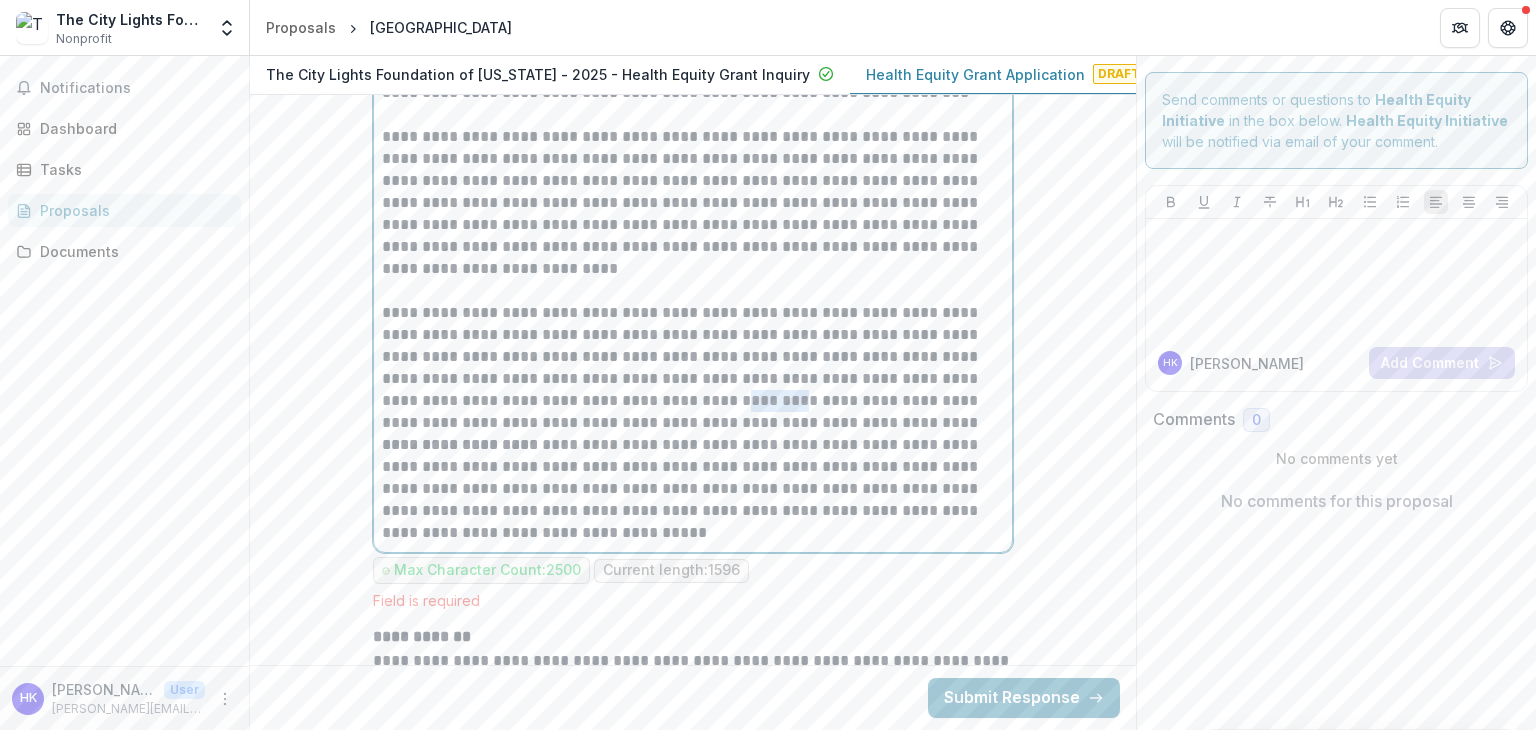 click on "**********" at bounding box center (693, 368) 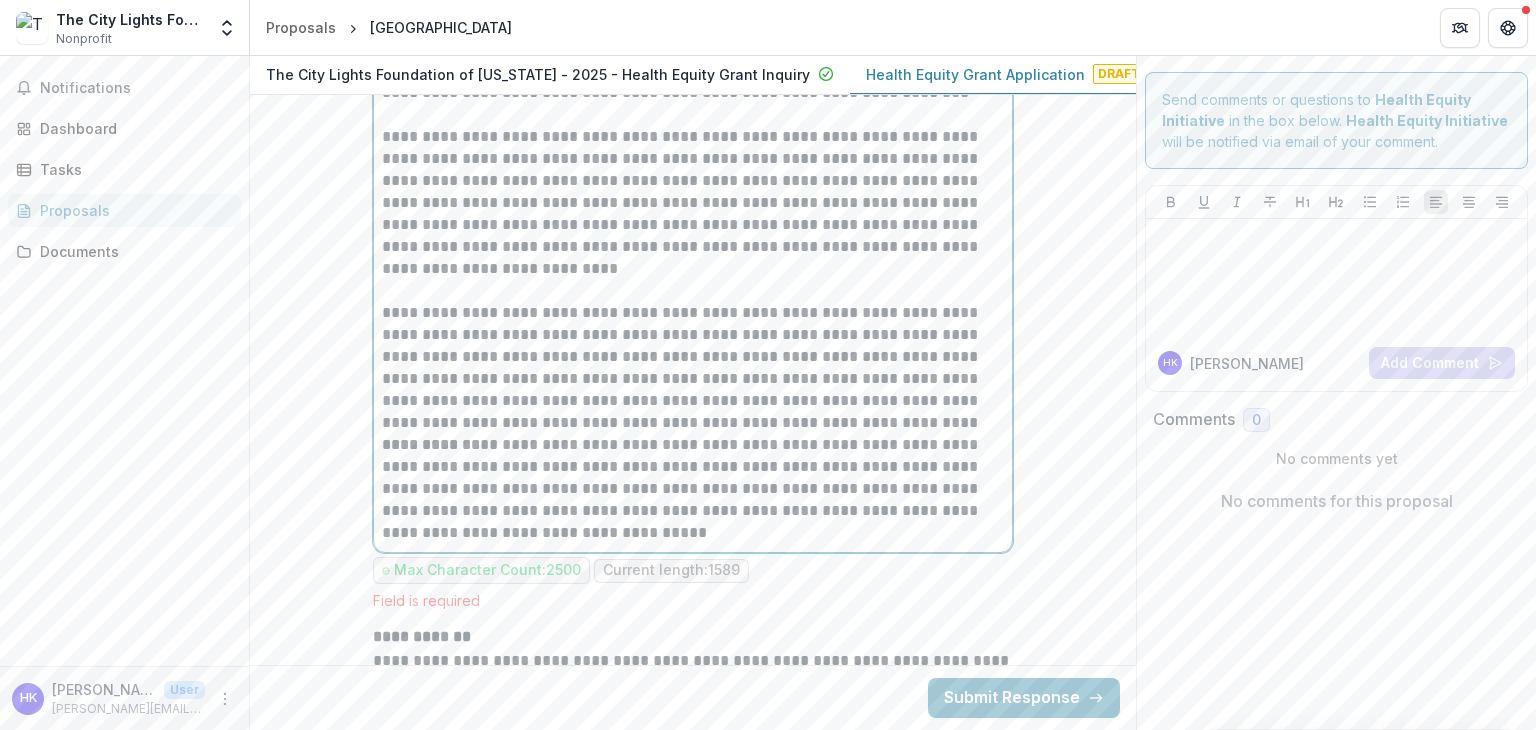 click on "**********" at bounding box center [693, 368] 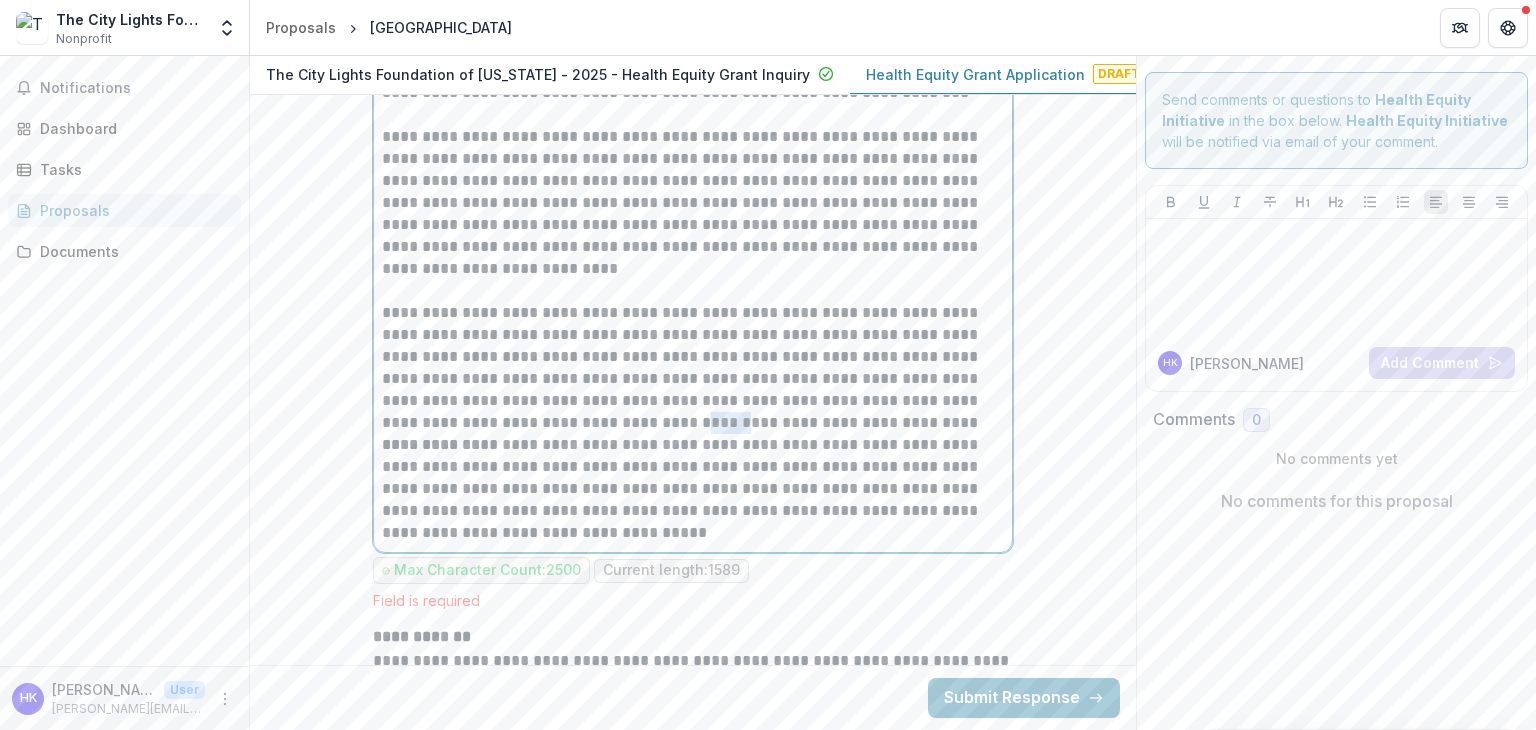 click on "**********" at bounding box center [693, 368] 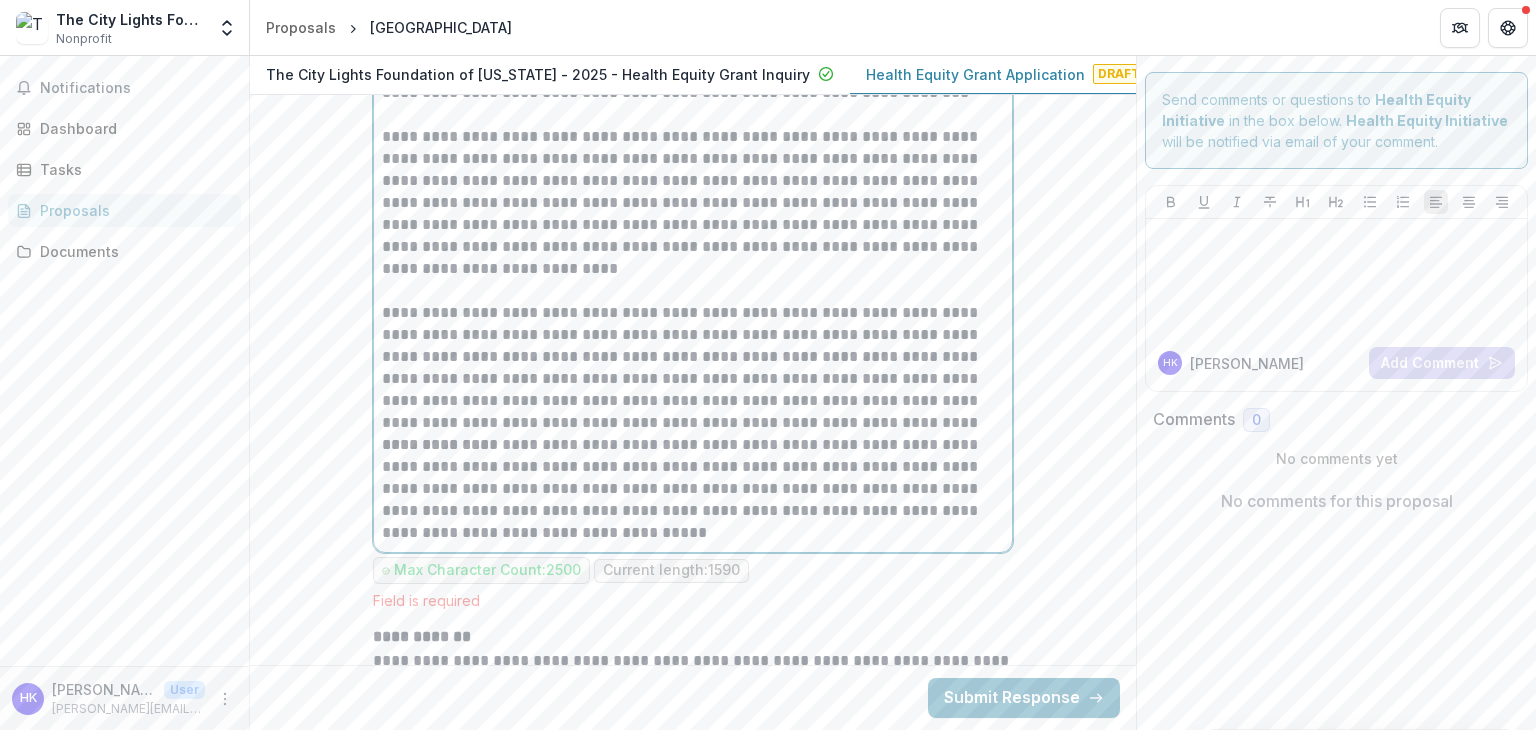 click on "**********" at bounding box center (693, 368) 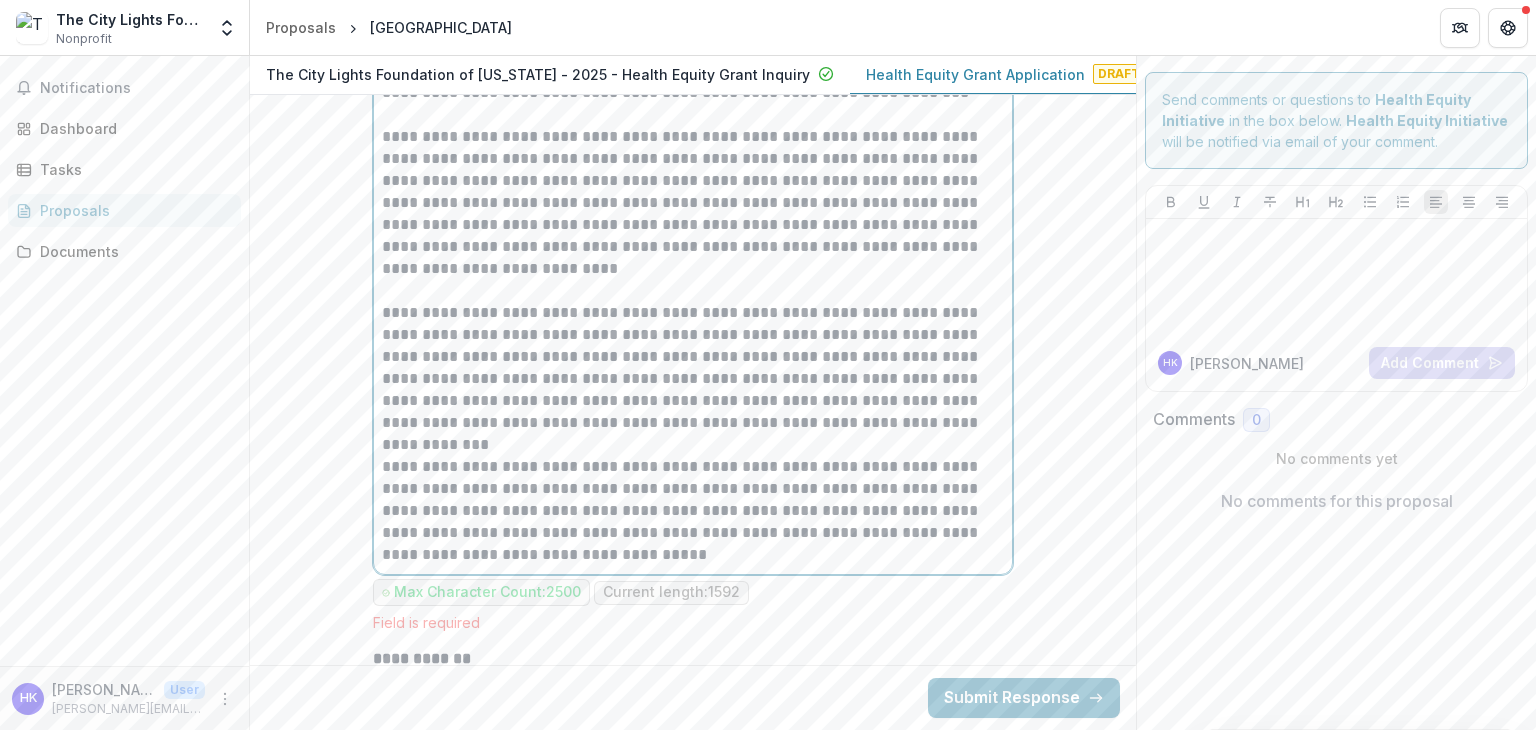 click on "**********" at bounding box center [693, 511] 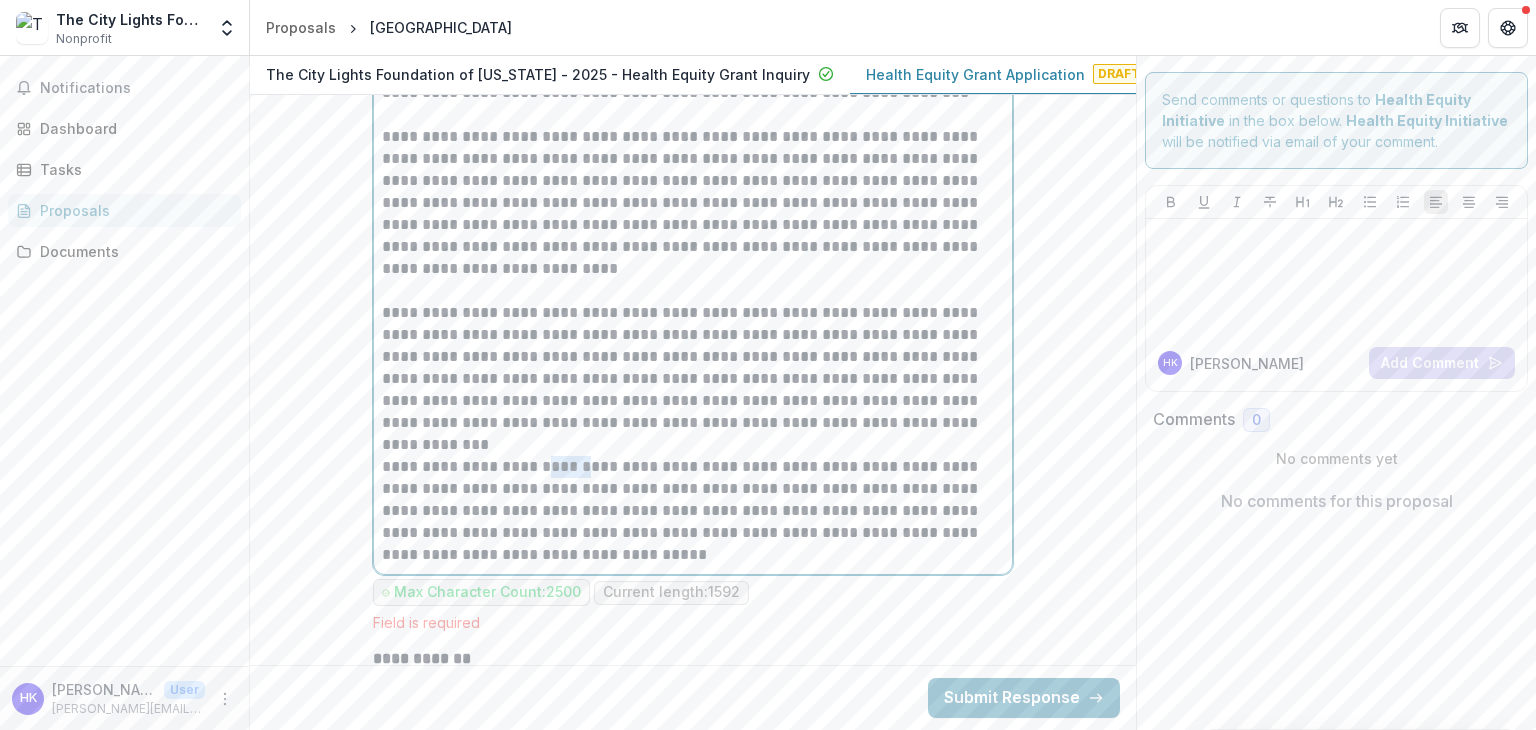 click on "**********" at bounding box center [693, 511] 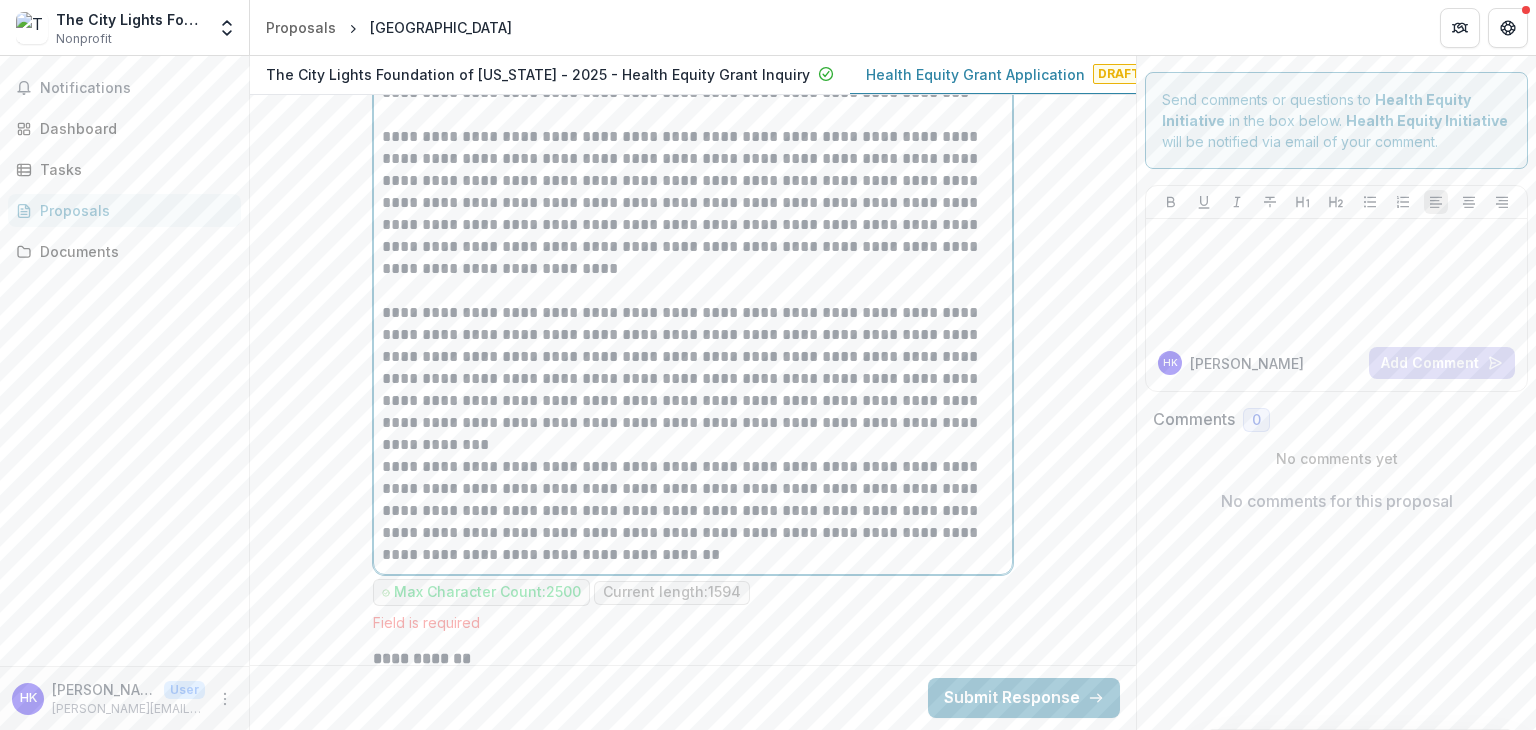 click on "**********" at bounding box center (693, 511) 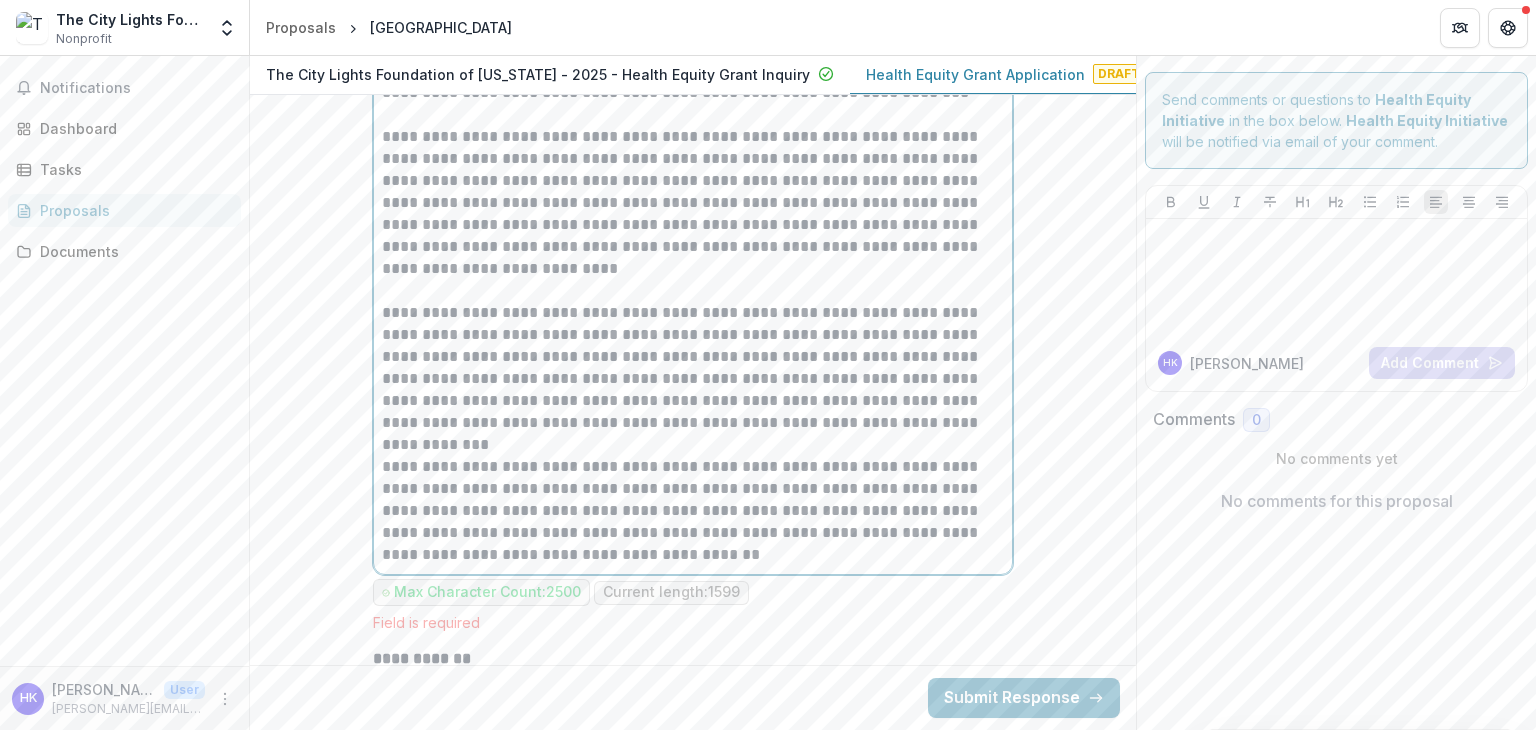 click on "**********" at bounding box center [693, 511] 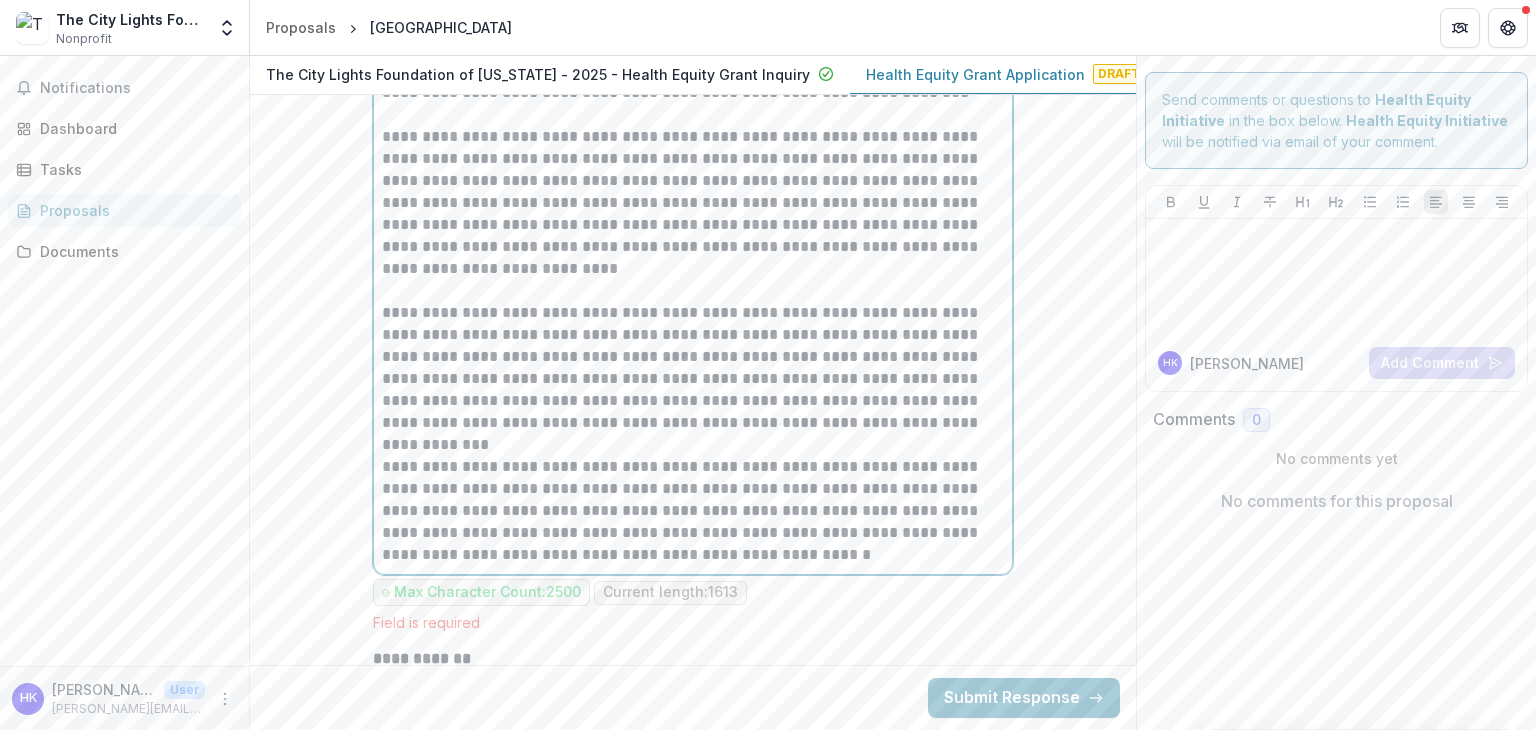 click on "**********" at bounding box center (693, 511) 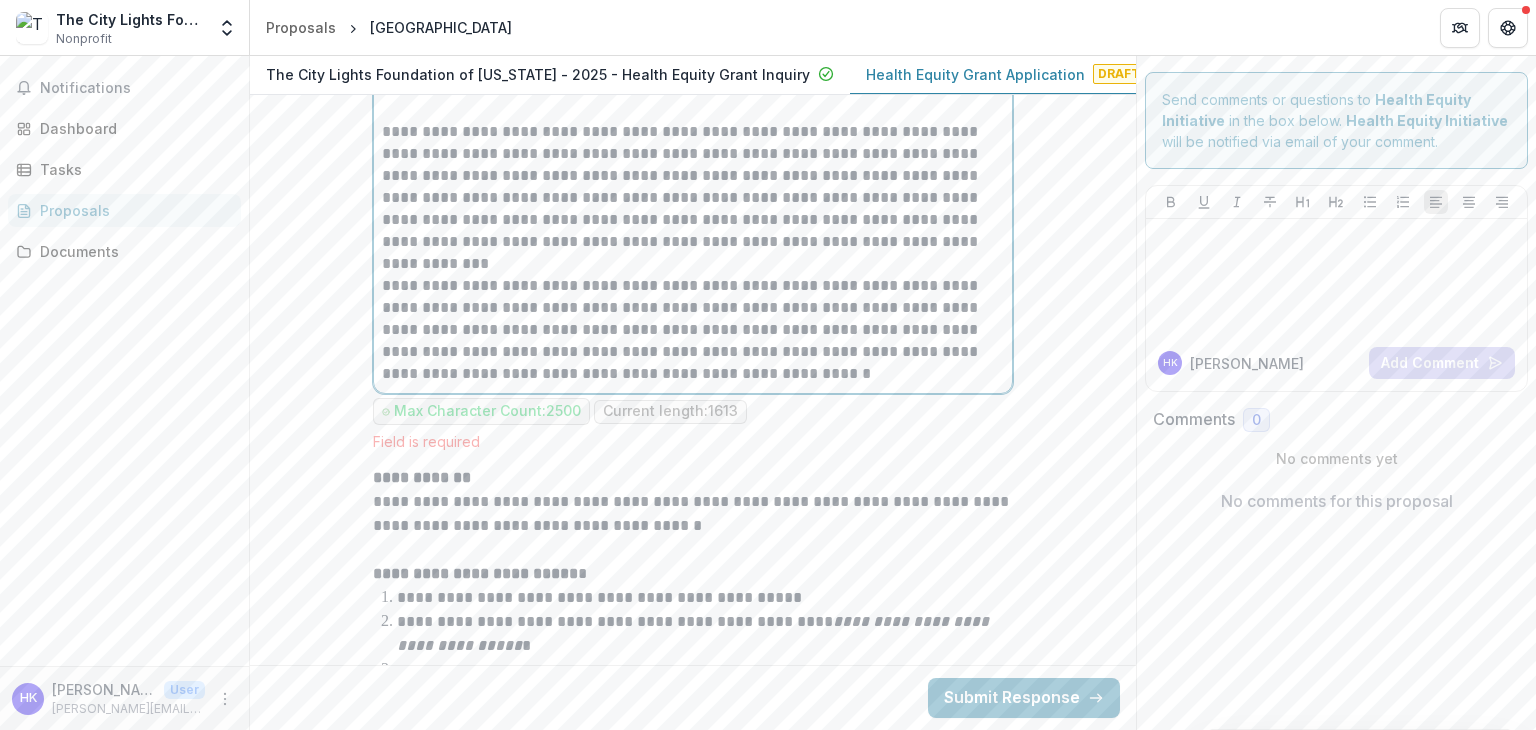 scroll, scrollTop: 5472, scrollLeft: 0, axis: vertical 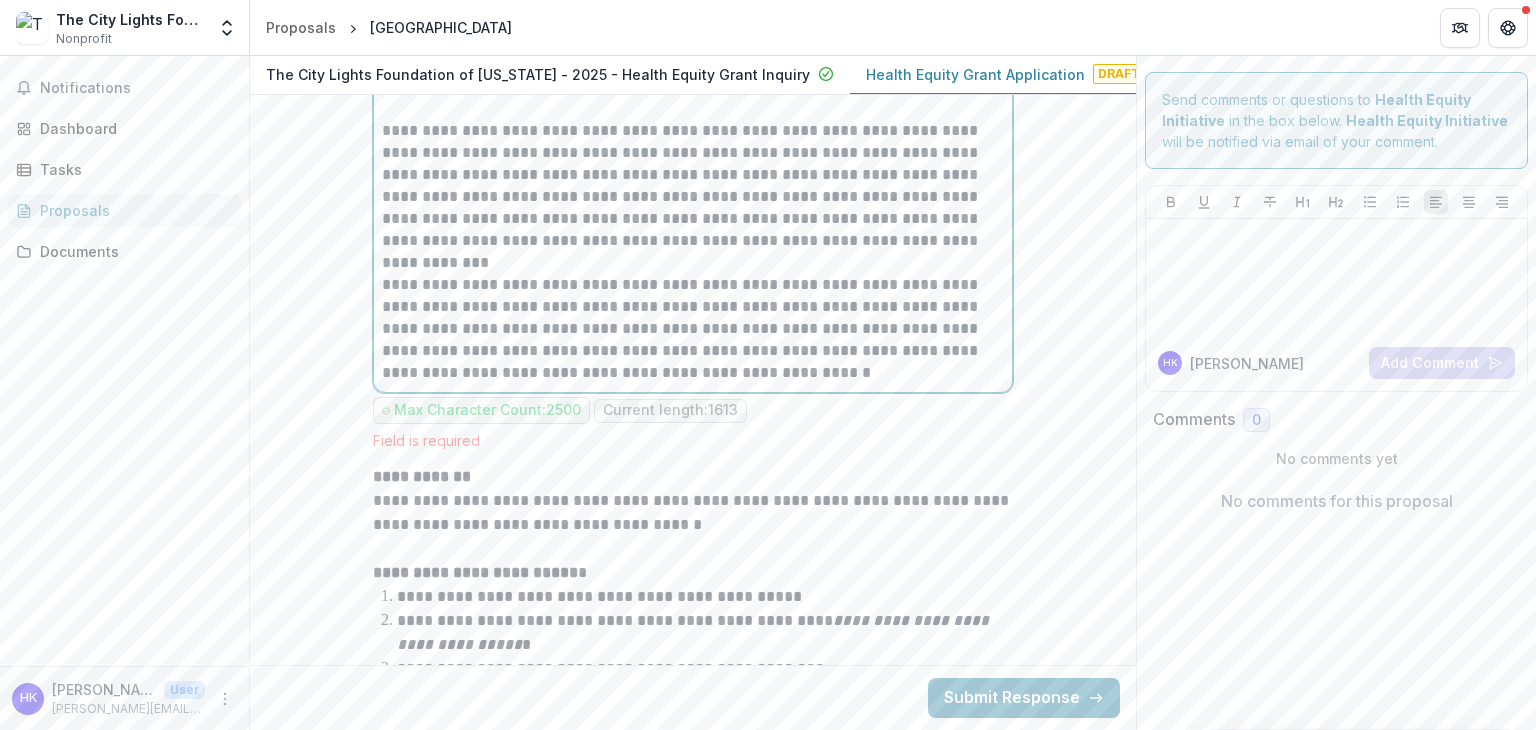 click on "**********" at bounding box center (693, 329) 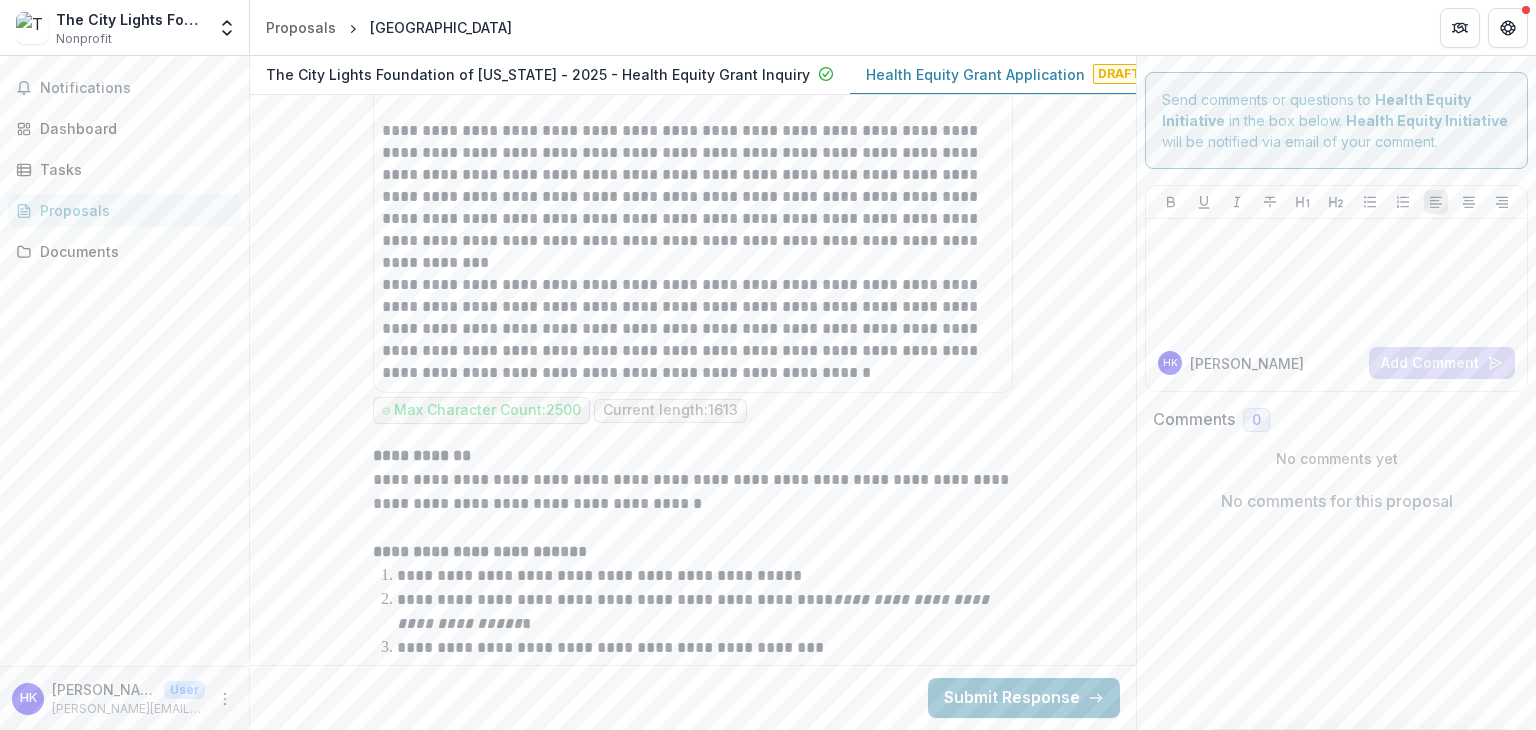 click on "**********" at bounding box center (693, 492) 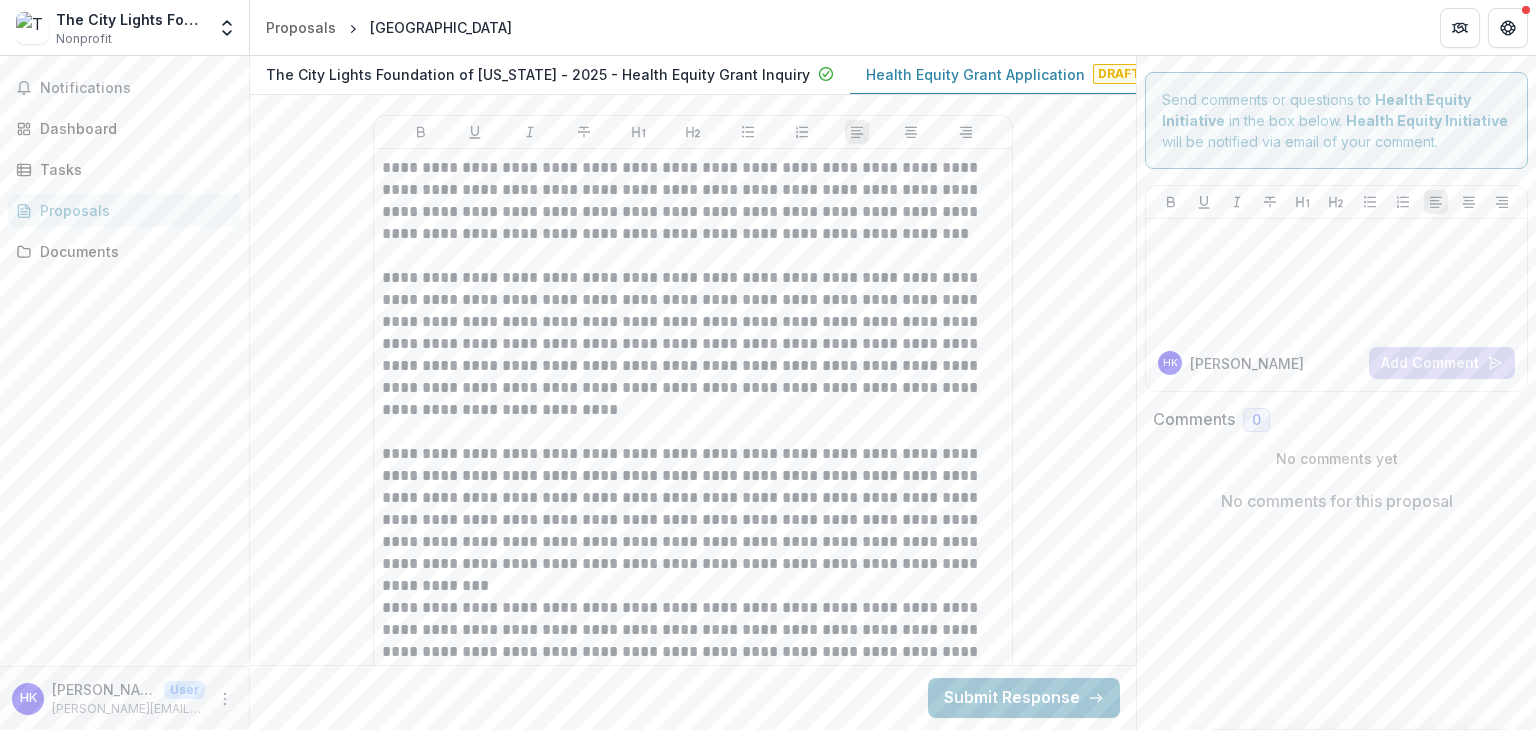 scroll, scrollTop: 5124, scrollLeft: 0, axis: vertical 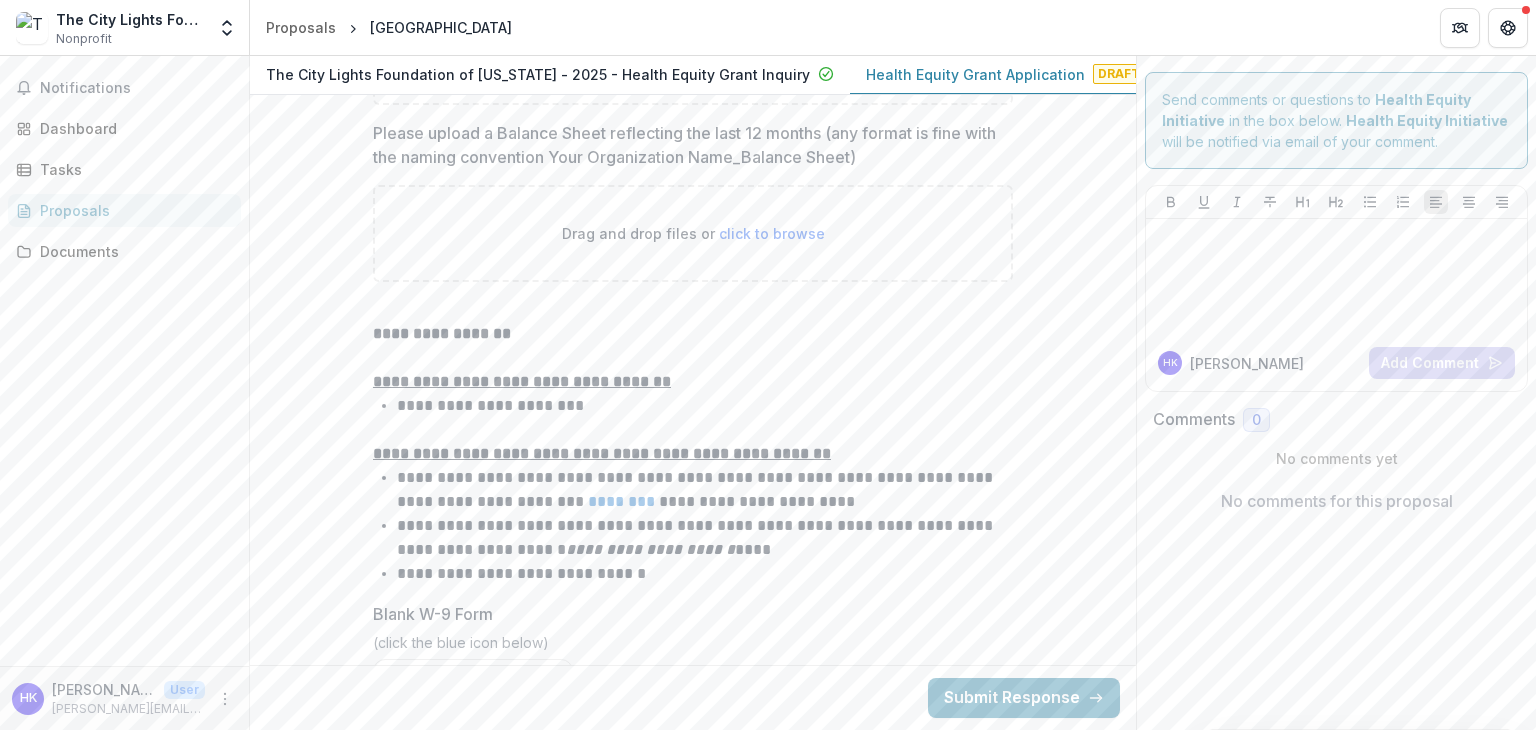 click on "**********" at bounding box center (522, 381) 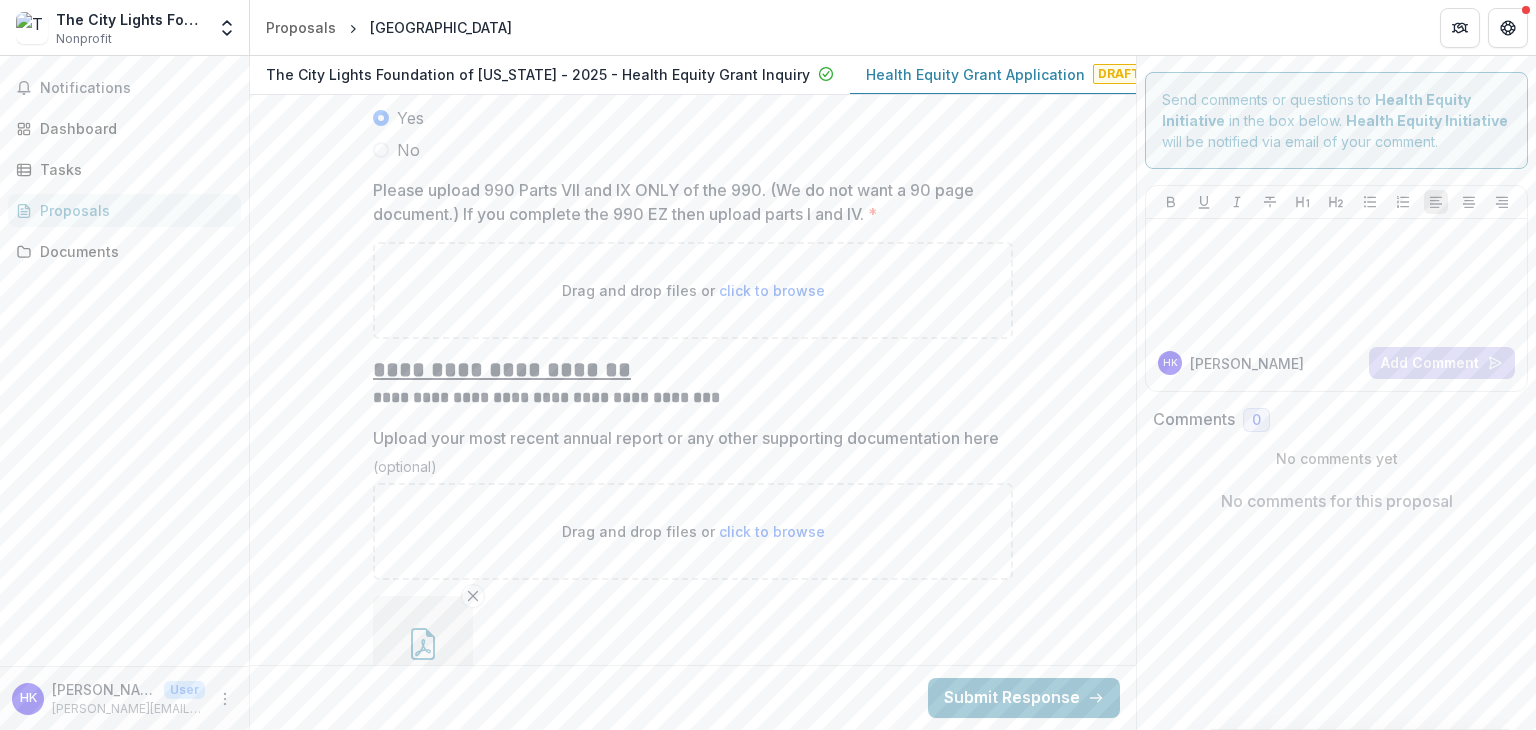 scroll, scrollTop: 13577, scrollLeft: 0, axis: vertical 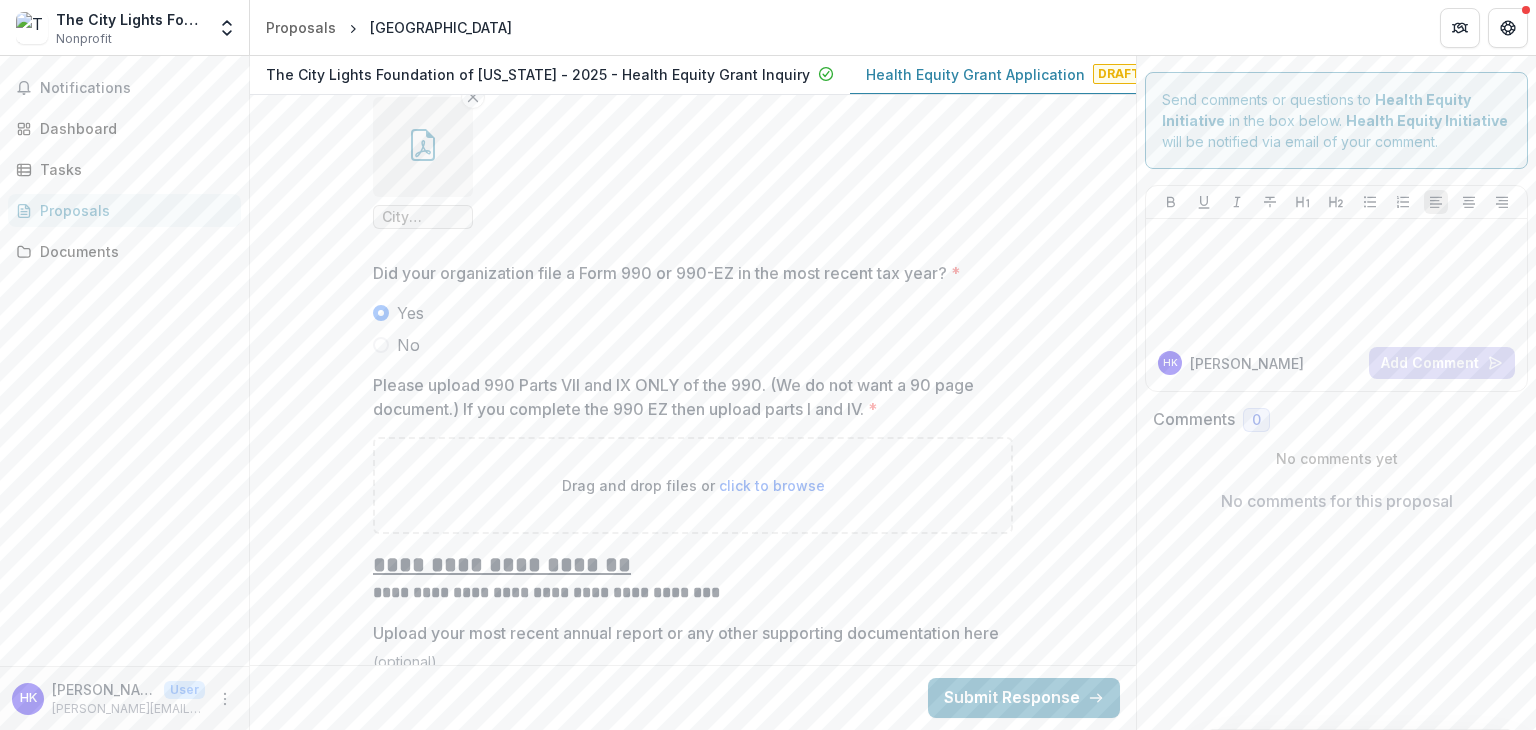 click on "Drag and drop files or   click to browse" at bounding box center (693, 485) 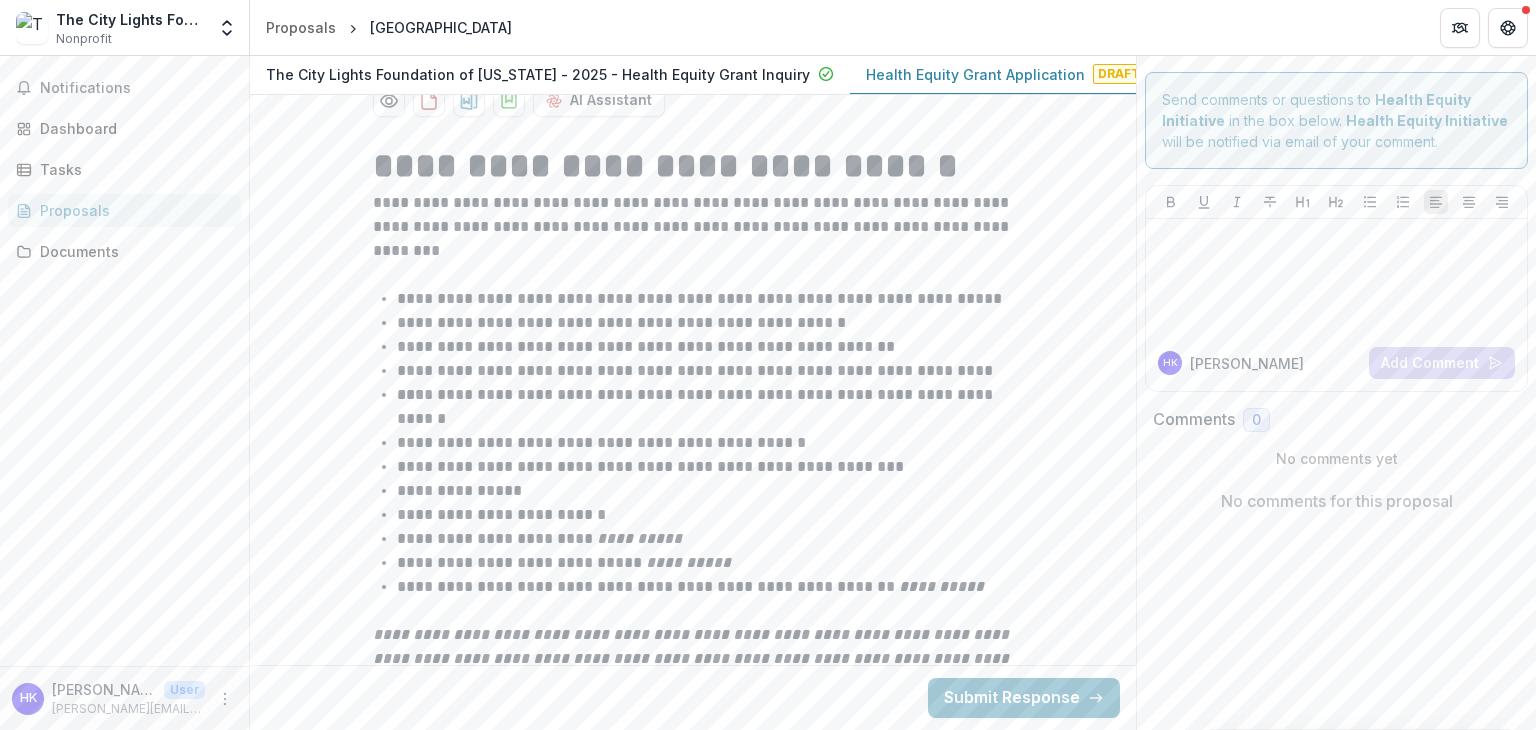 scroll, scrollTop: 415, scrollLeft: 0, axis: vertical 